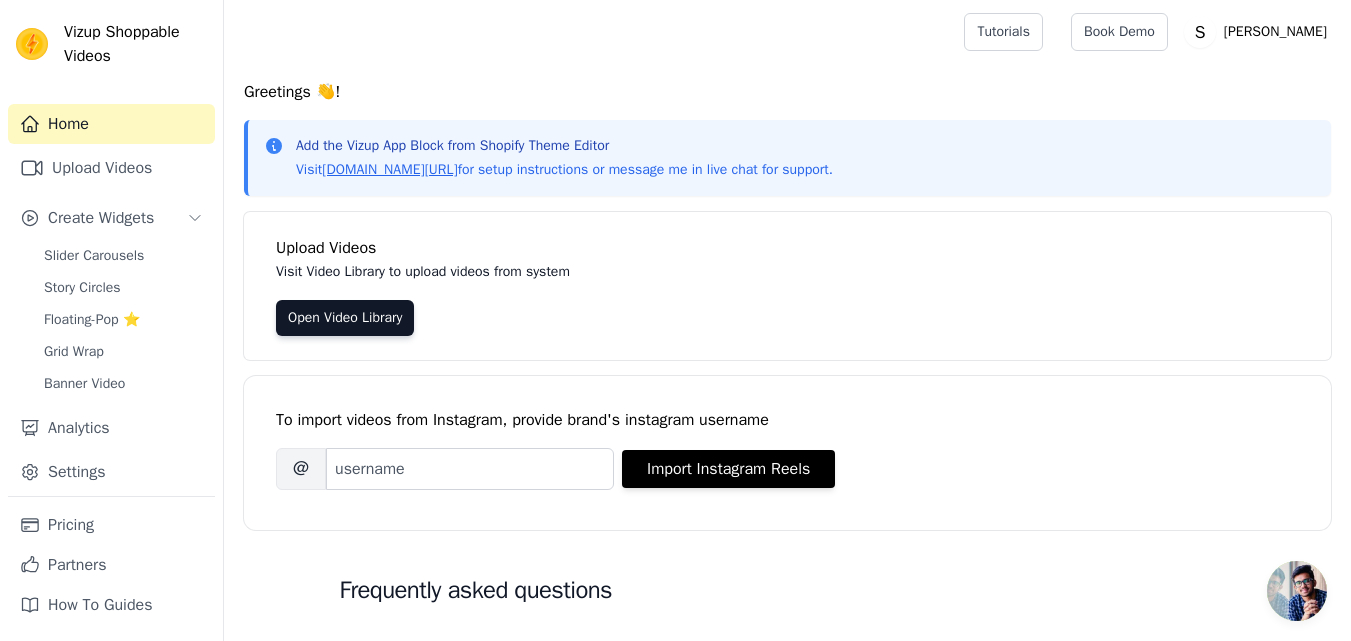 scroll, scrollTop: 0, scrollLeft: 0, axis: both 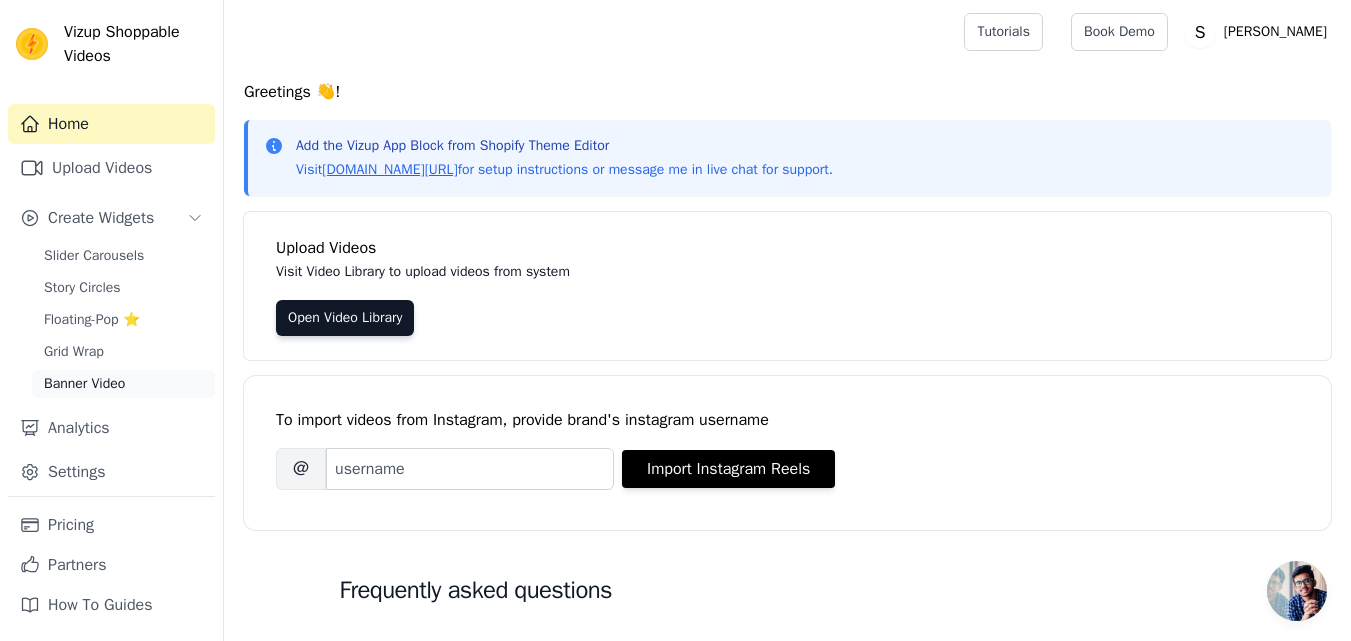 click on "Banner Video" at bounding box center [123, 384] 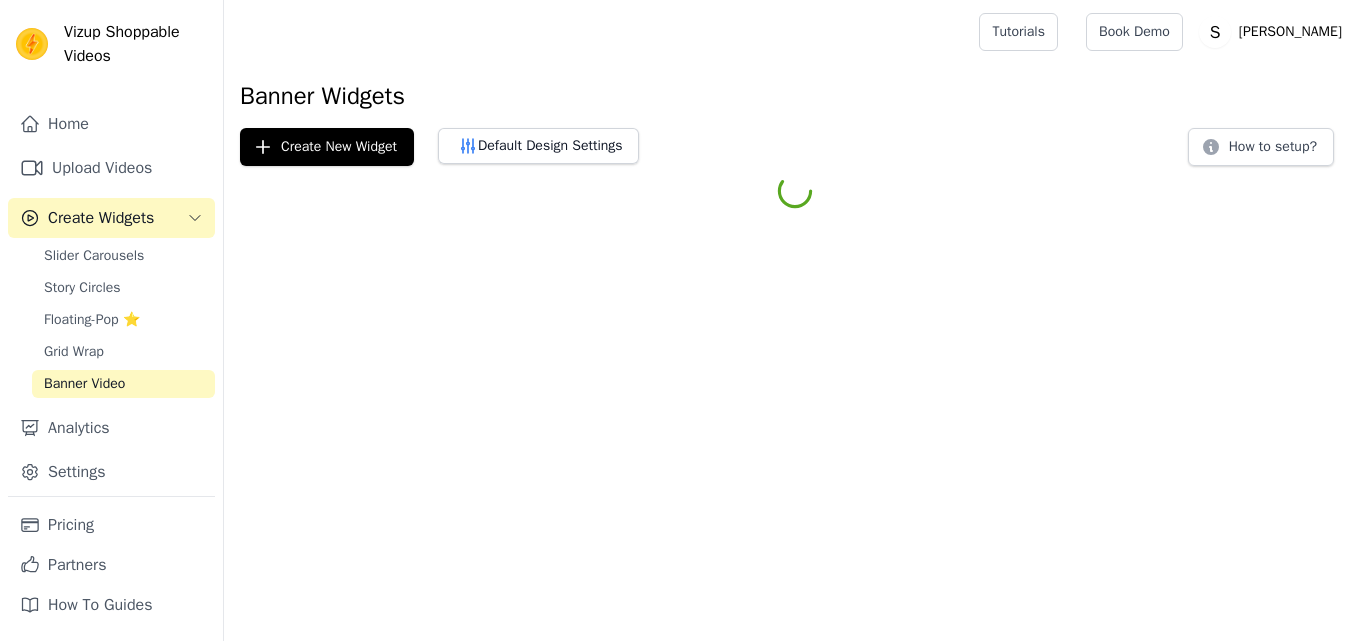 scroll, scrollTop: 0, scrollLeft: 0, axis: both 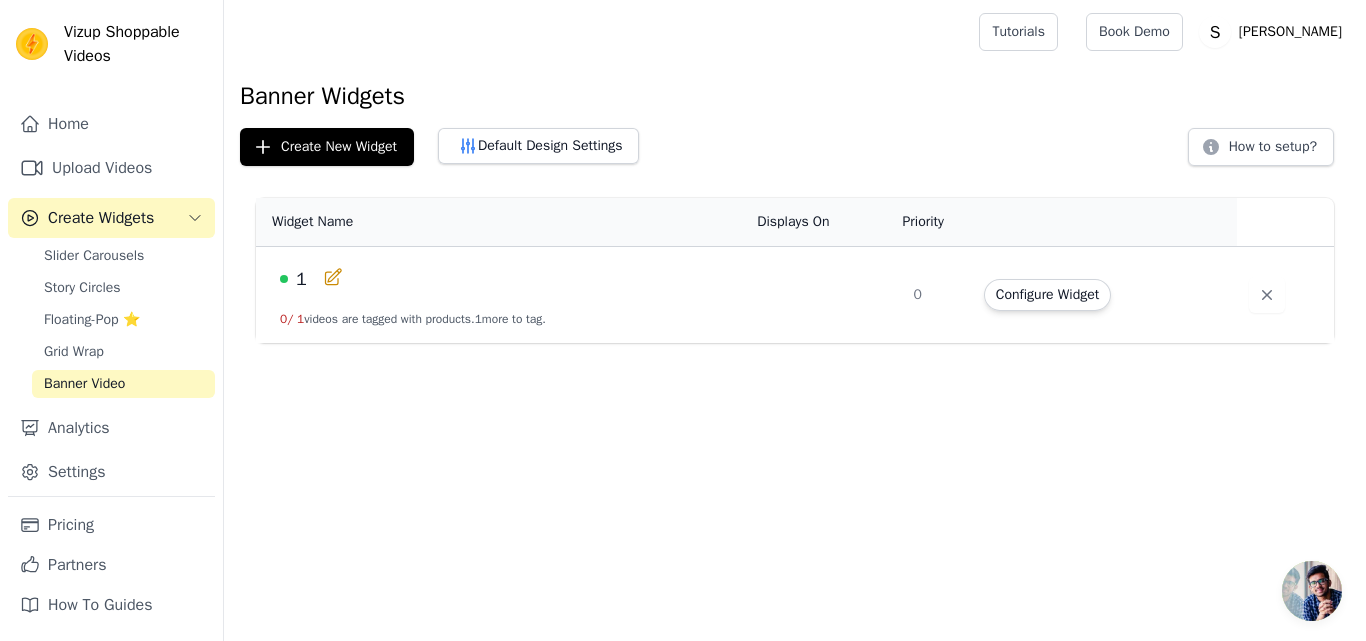 click 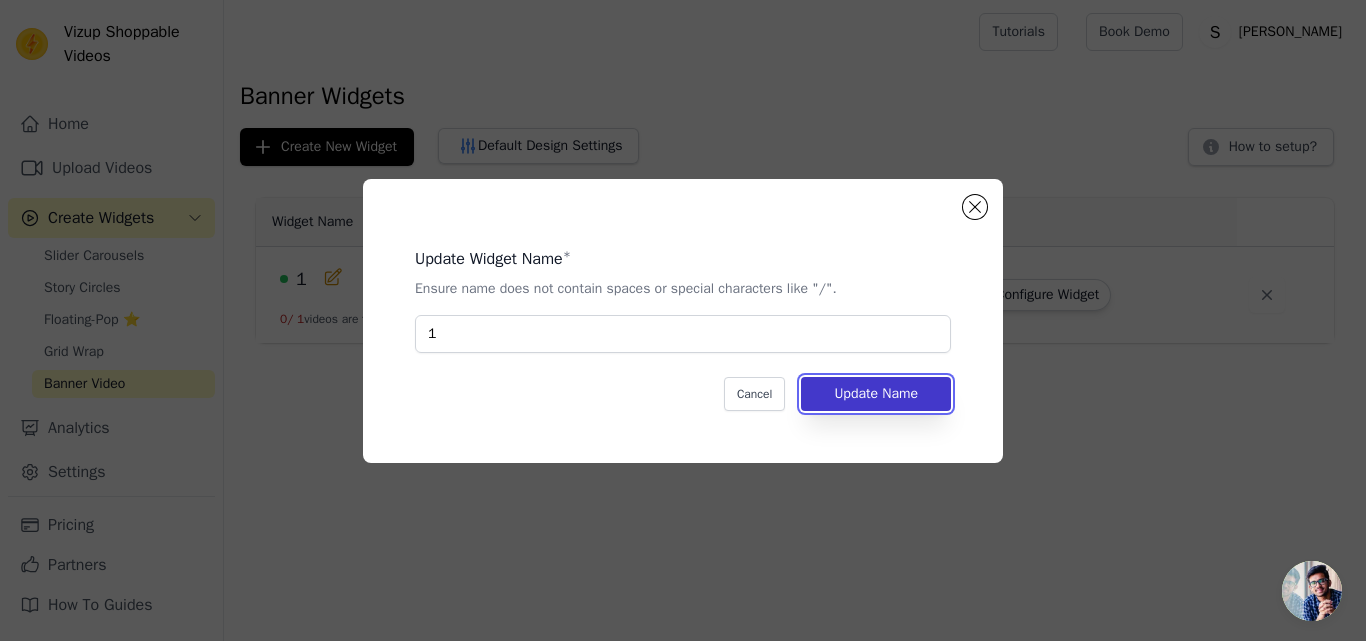 click on "Update Name" at bounding box center [876, 394] 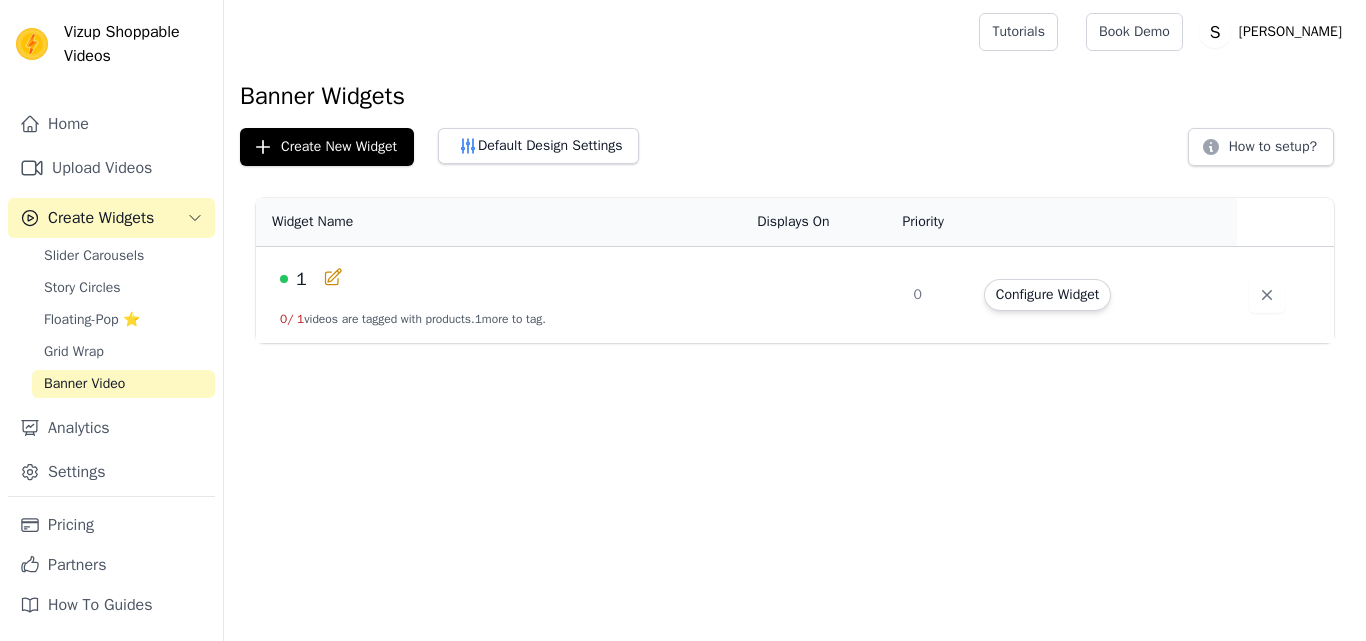 scroll, scrollTop: 0, scrollLeft: 0, axis: both 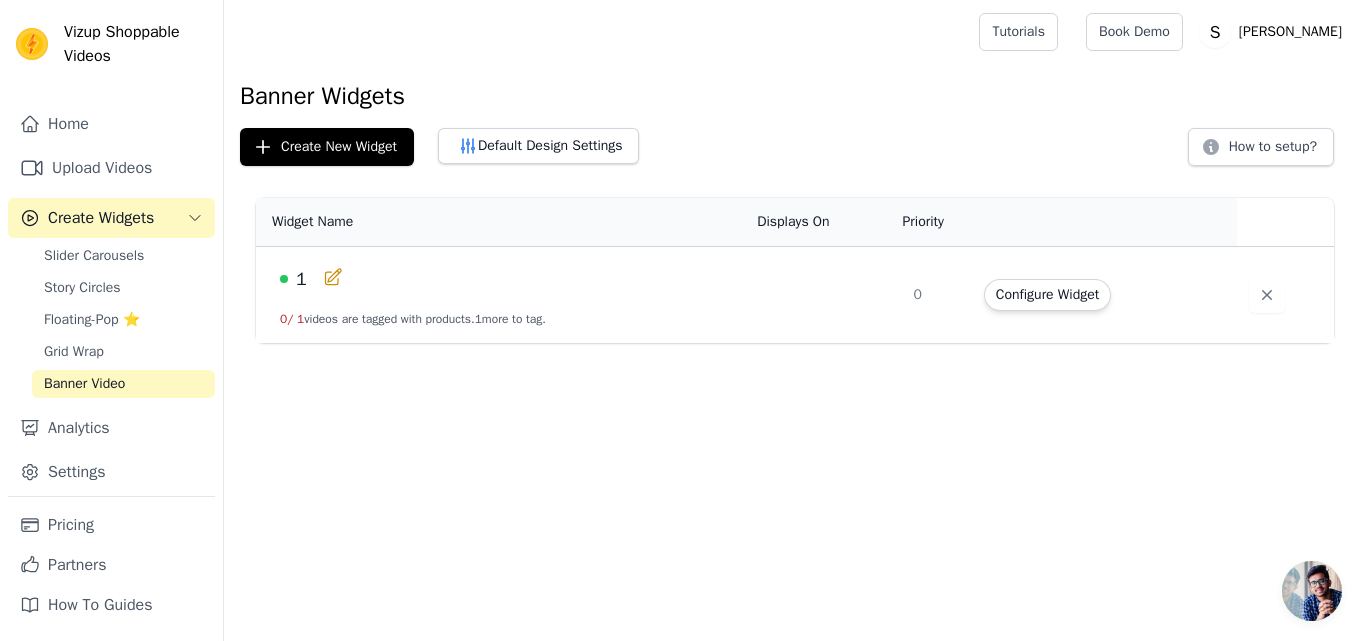 click on "0  /   1  videos are tagged with products.
1  more to tag." at bounding box center (413, 319) 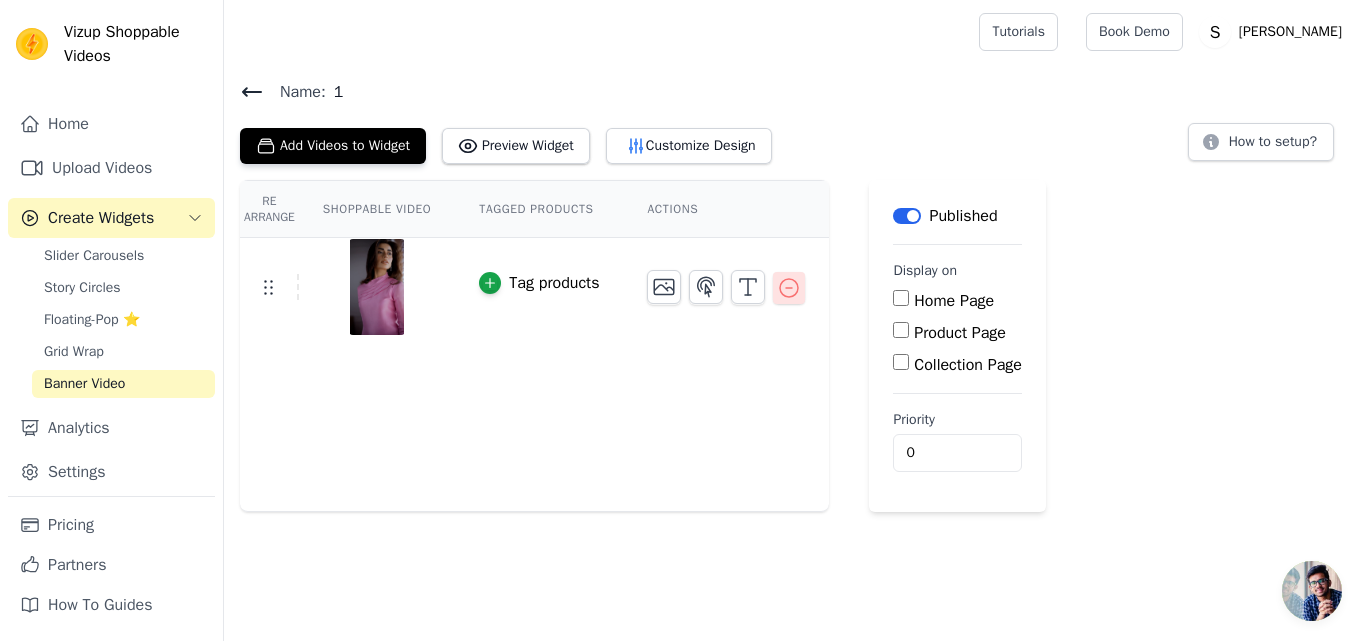 click 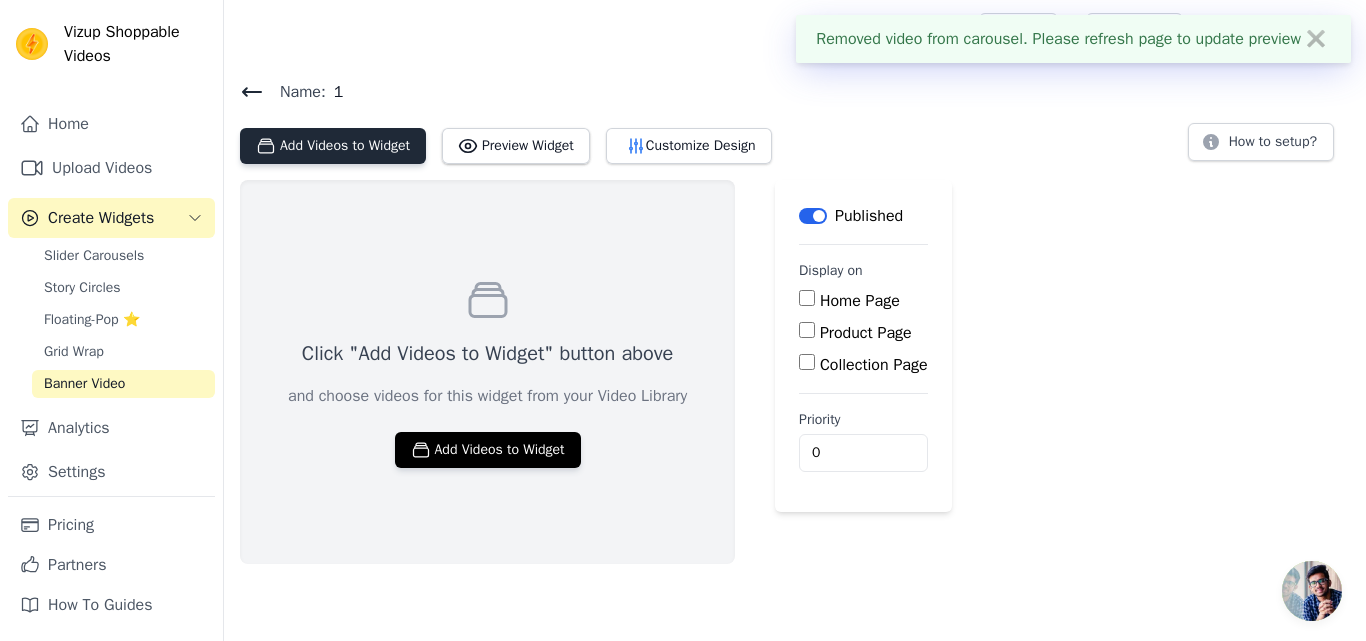 click on "Add Videos to Widget" at bounding box center (333, 146) 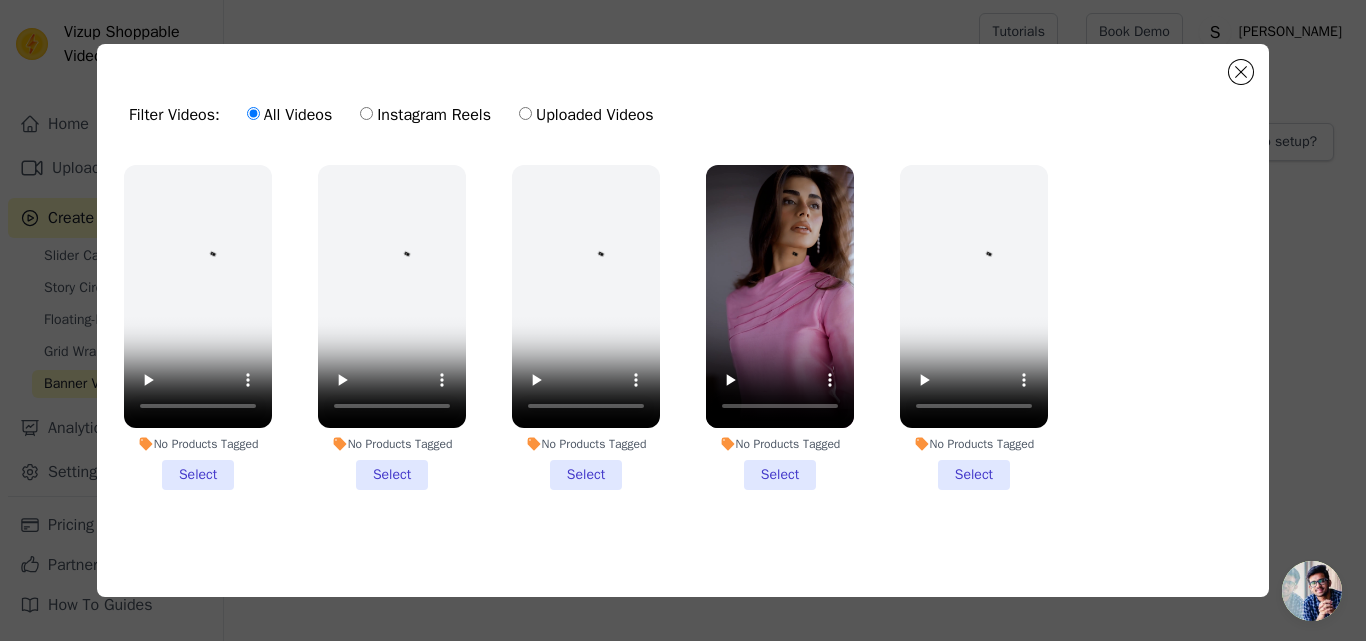 type 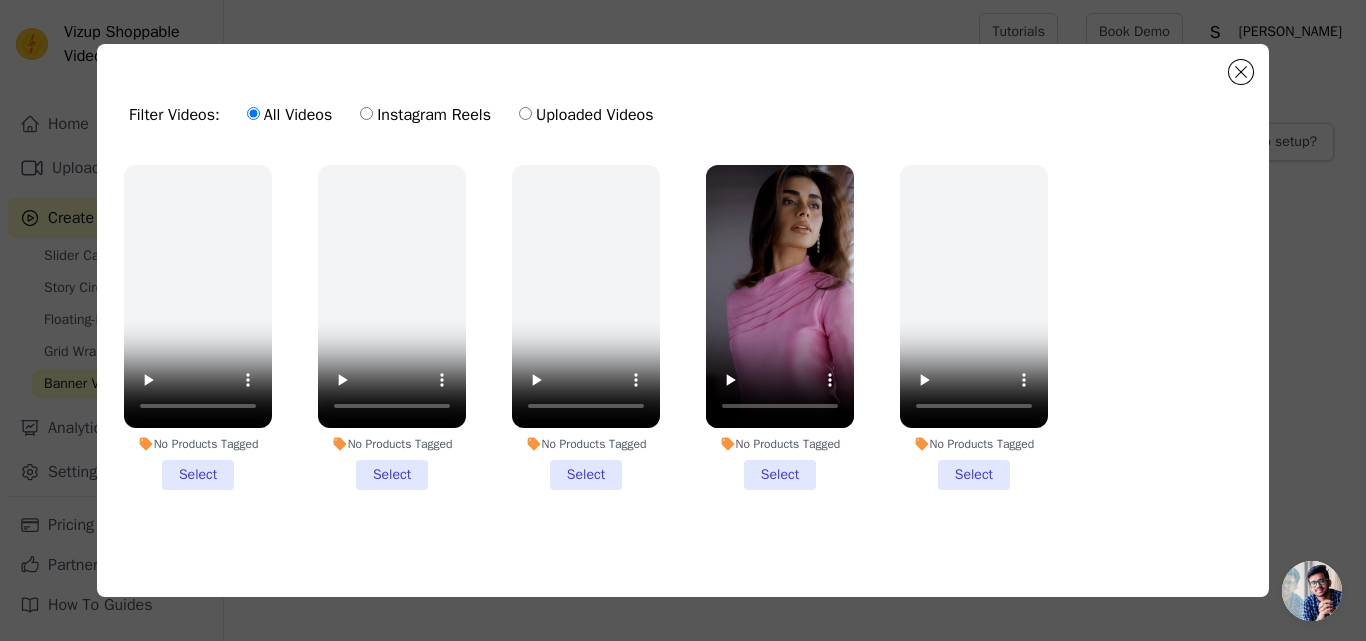 click on "Uploaded Videos" at bounding box center [586, 115] 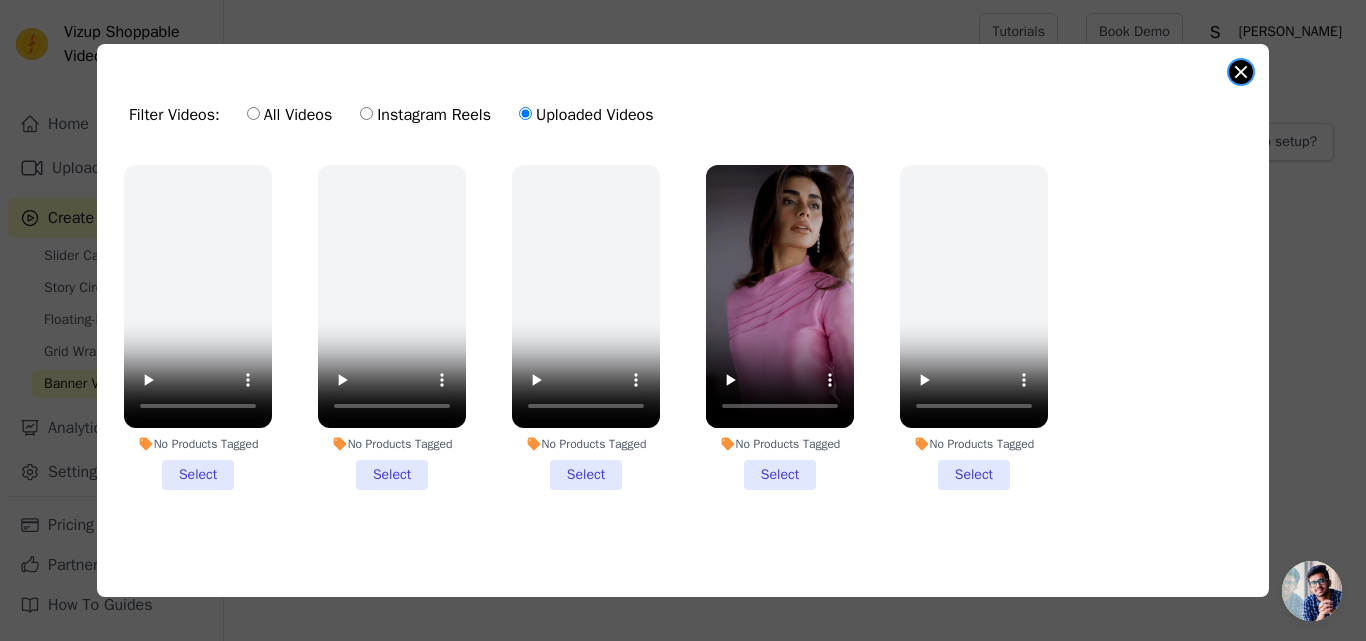 click at bounding box center [1241, 72] 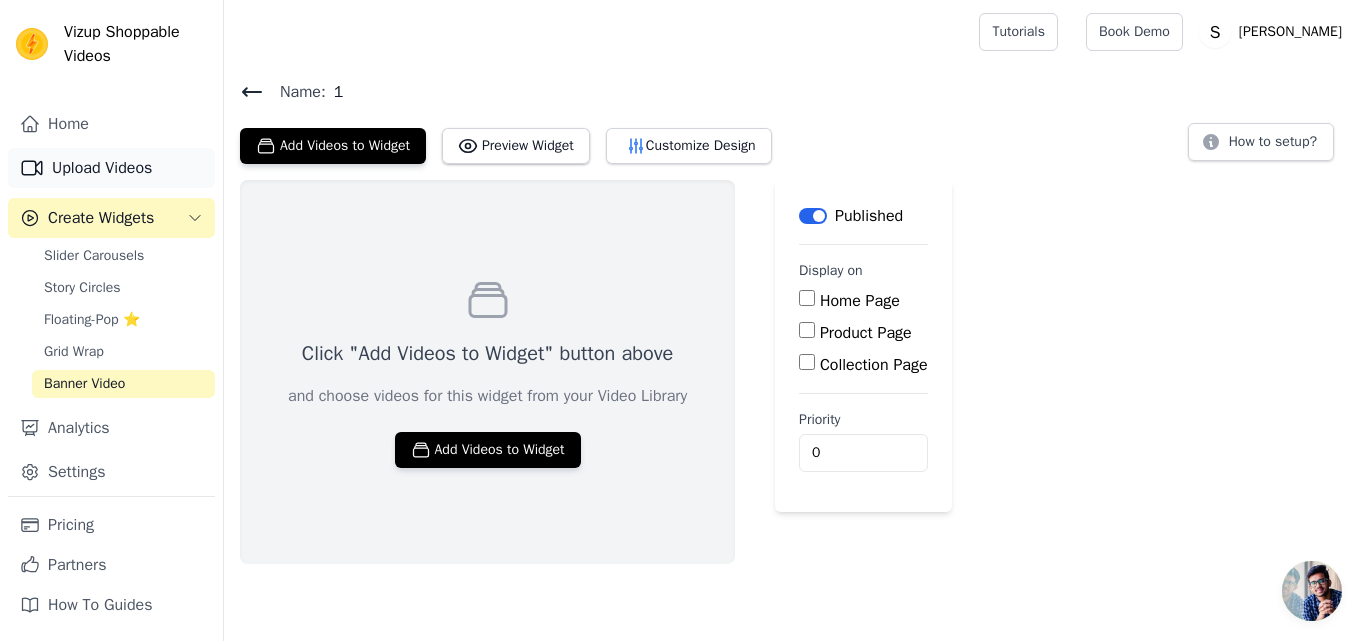 click on "Upload Videos" at bounding box center [111, 168] 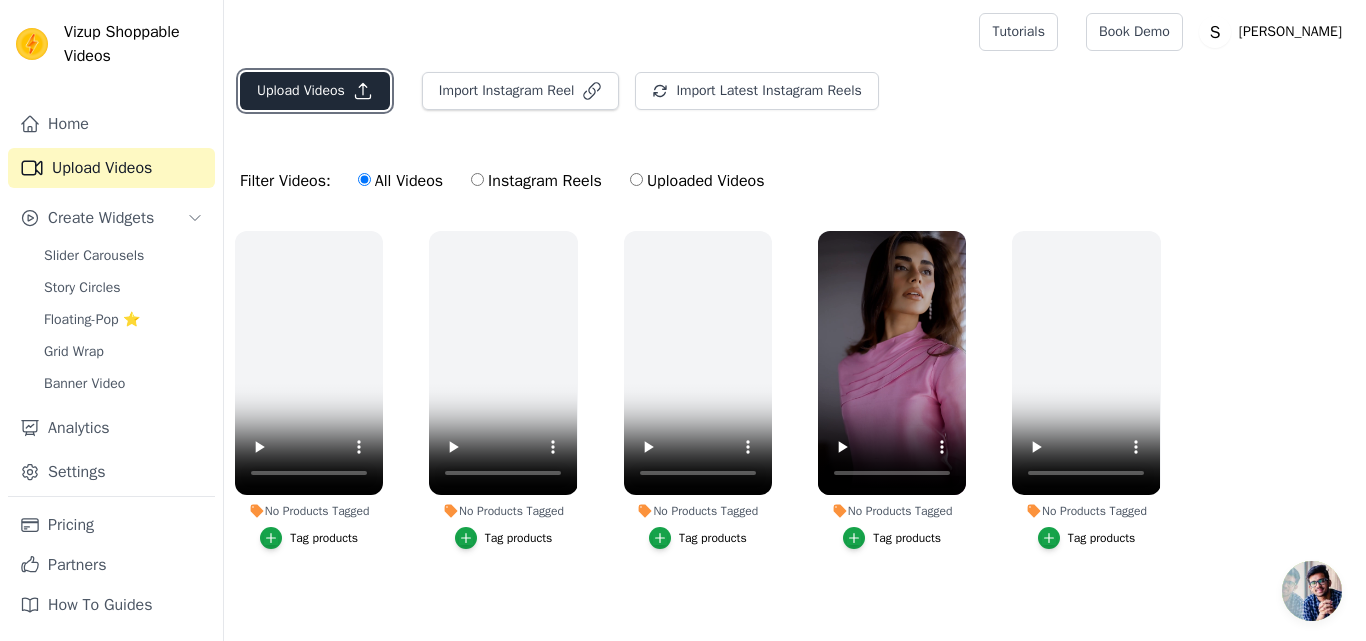 click on "Upload Videos" at bounding box center (315, 91) 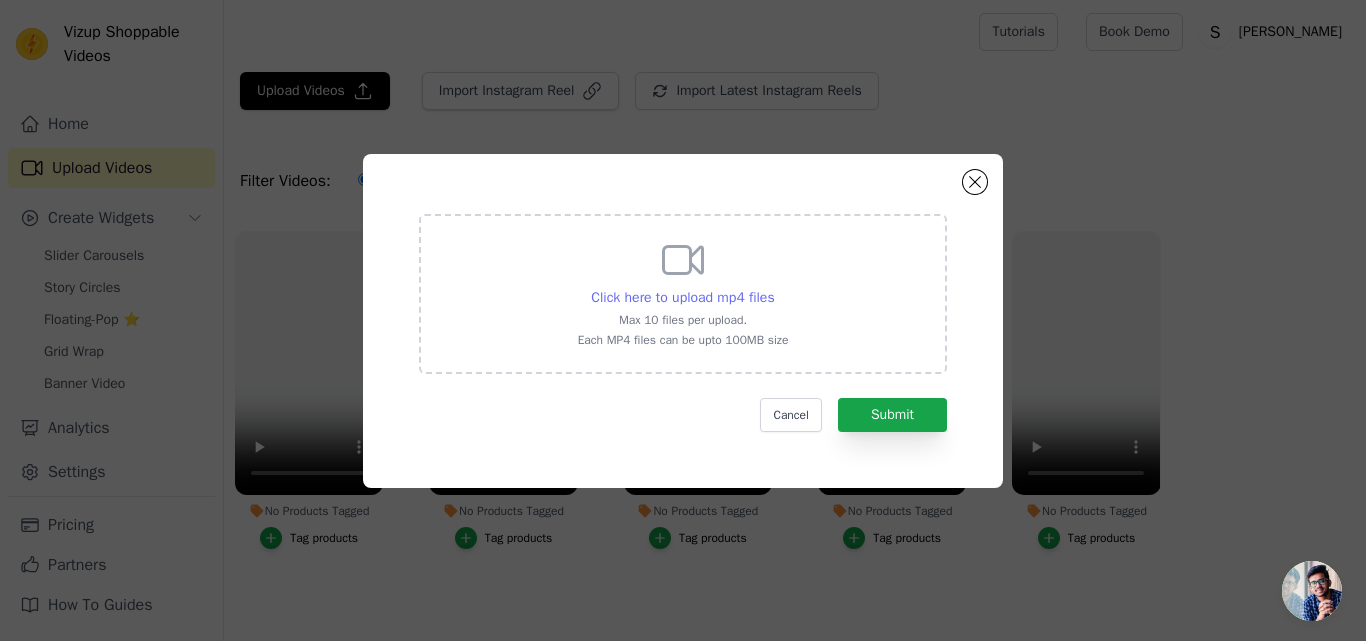 click on "Click here to upload mp4 files" at bounding box center [682, 297] 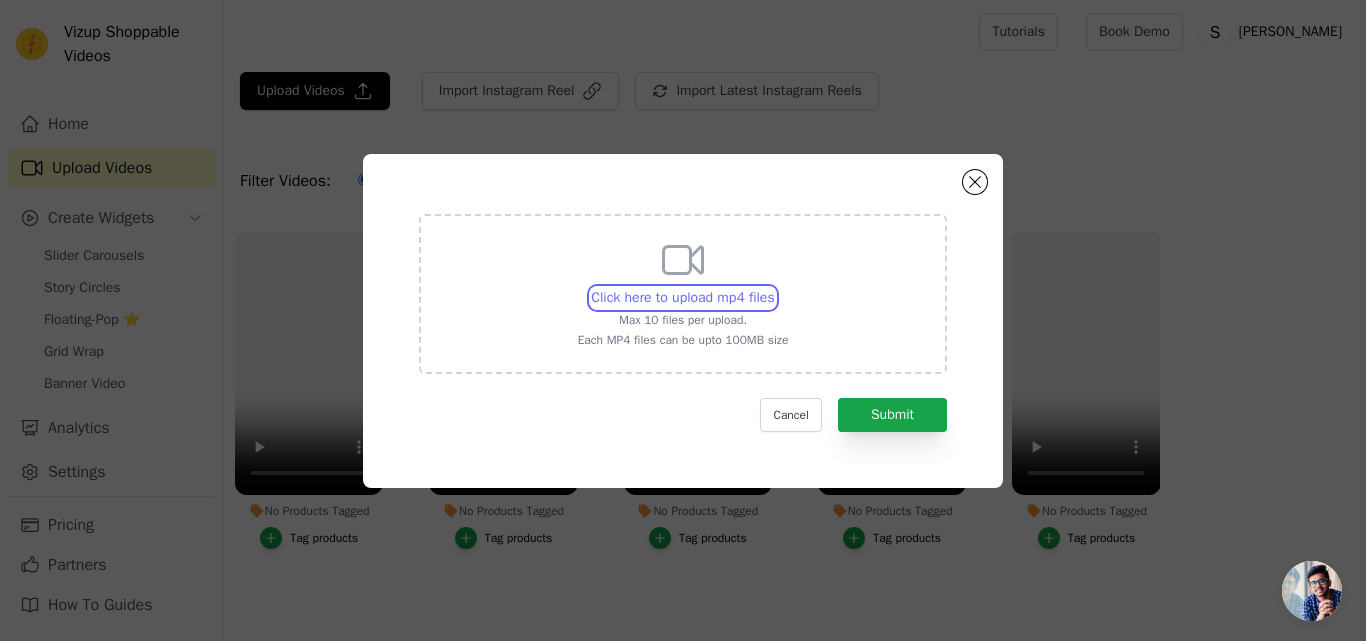 click on "Click here to upload mp4 files     Max 10 files per upload.   Each MP4 files can be upto 100MB size" at bounding box center (774, 287) 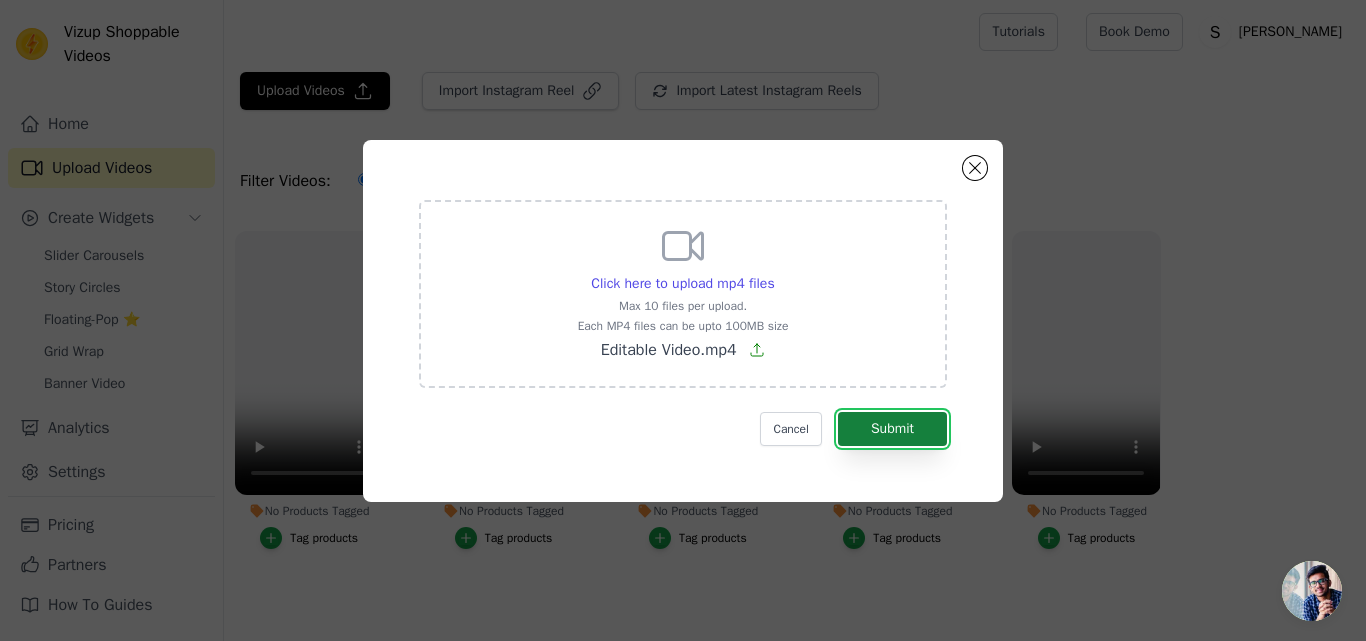 click on "Submit" at bounding box center (892, 429) 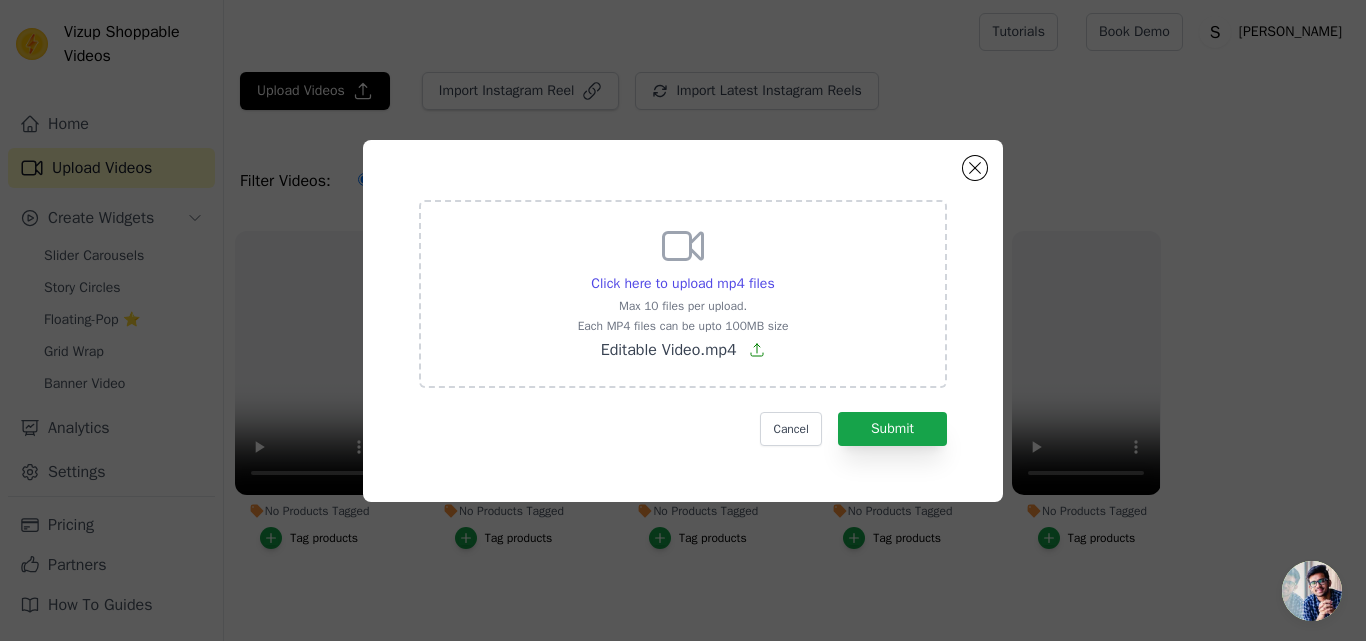 click 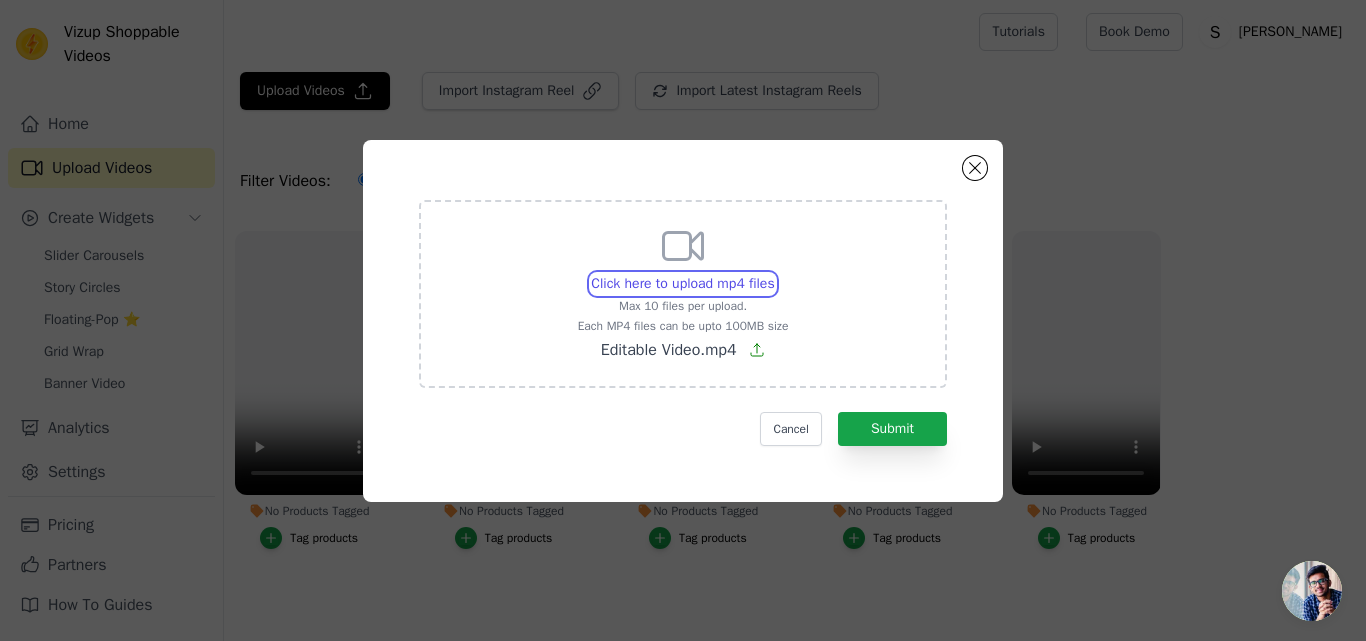 click on "Click here to upload mp4 files     Max 10 files per upload.   Each MP4 files can be upto 100MB size   Editable Video.mp4" at bounding box center [774, 273] 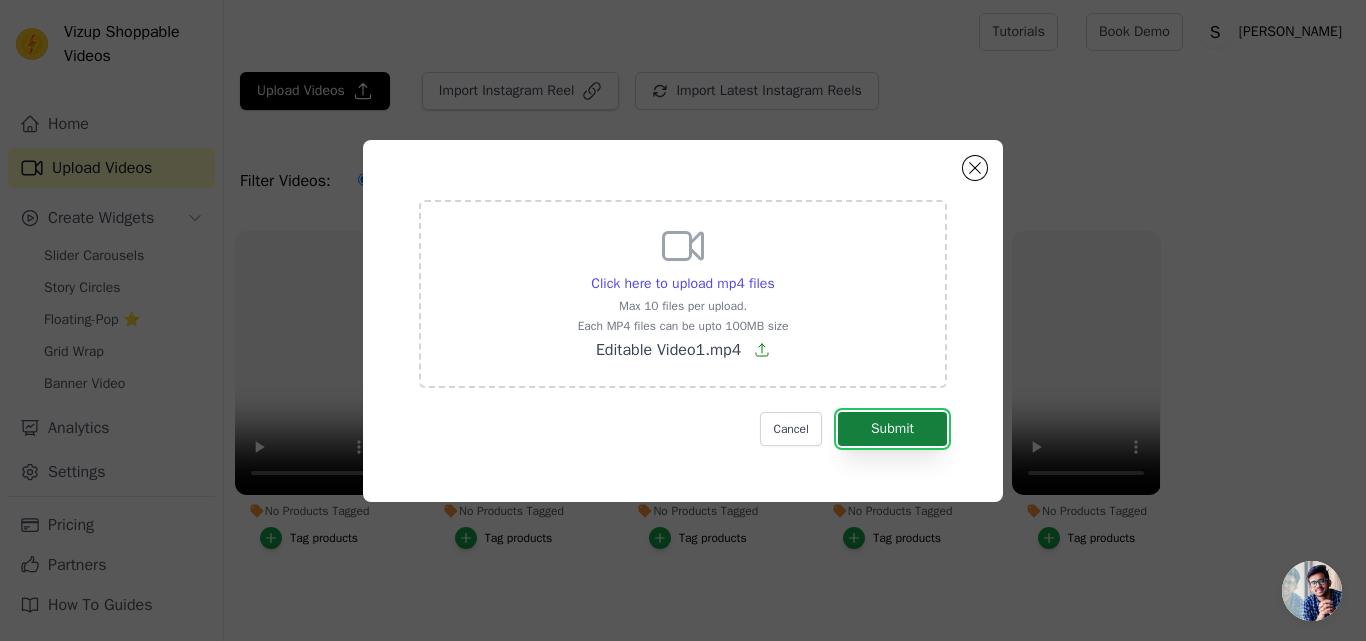 click on "Submit" at bounding box center (892, 429) 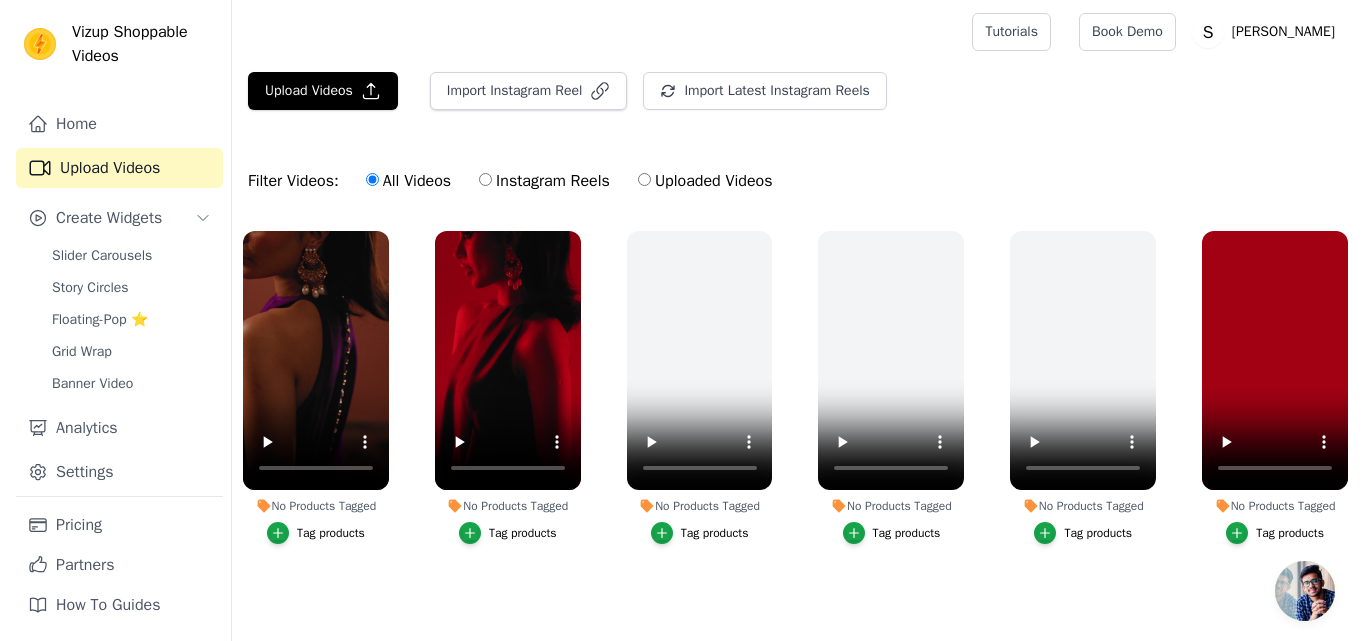 scroll, scrollTop: 0, scrollLeft: 0, axis: both 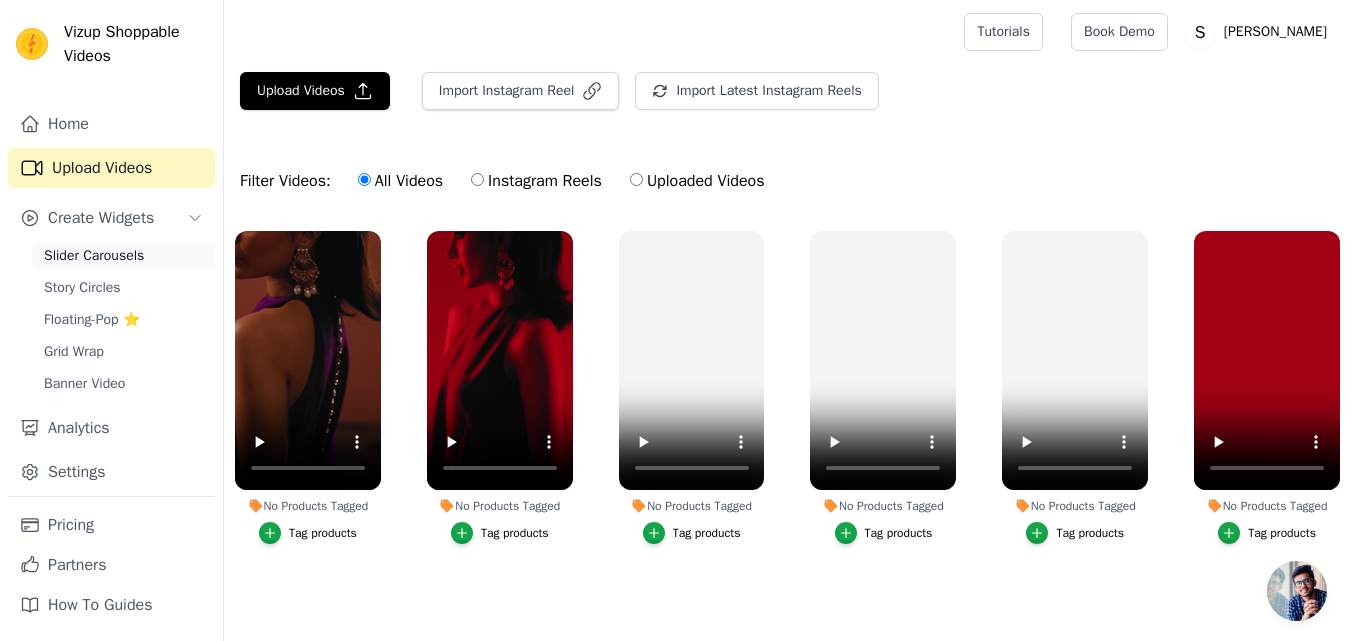 click on "Slider Carousels" at bounding box center (123, 256) 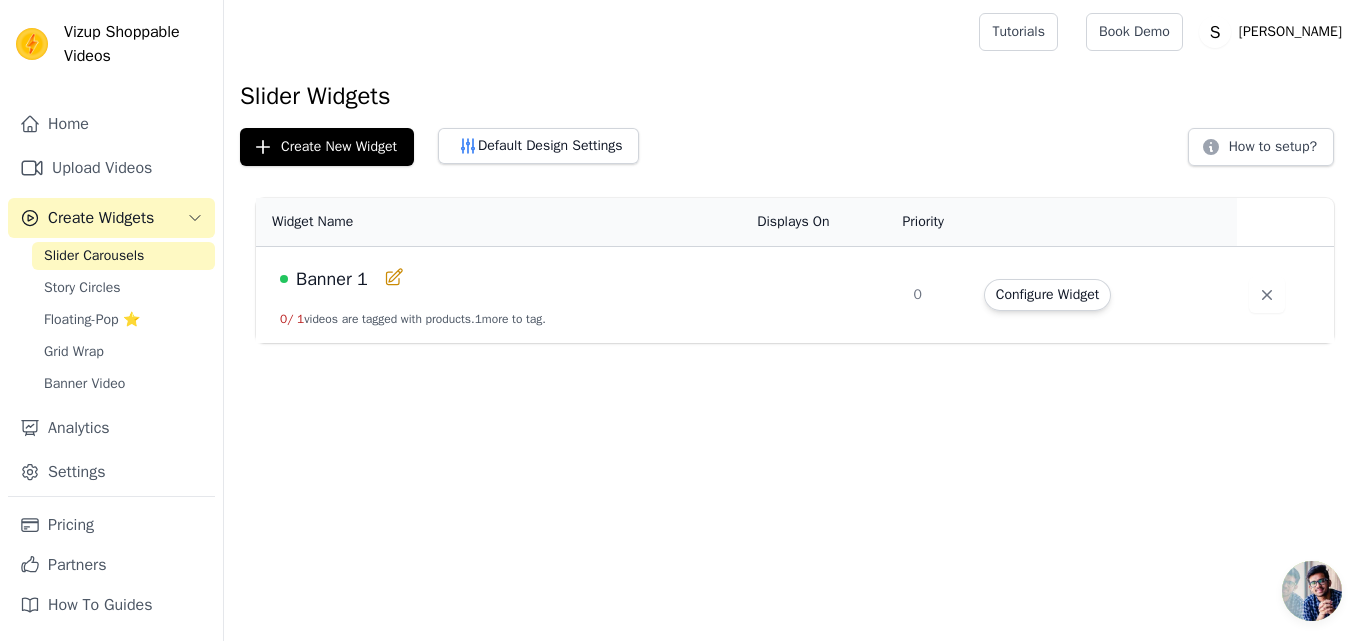 click at bounding box center (823, 295) 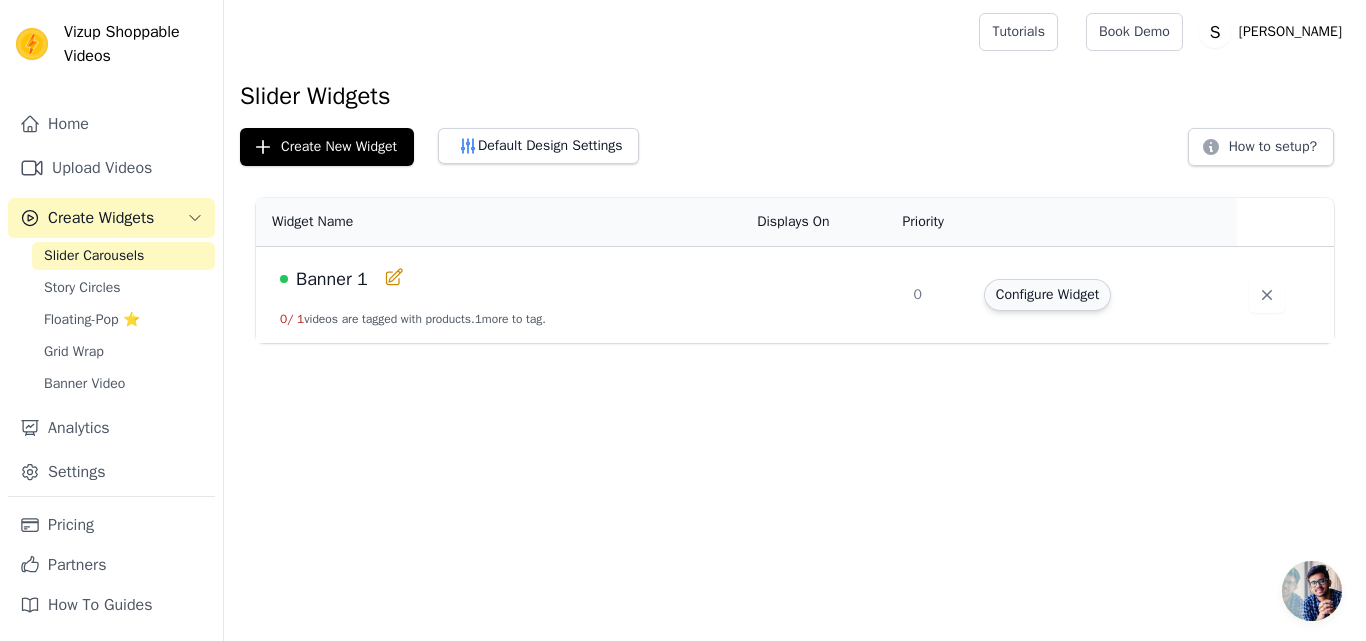 click on "Configure Widget" at bounding box center (1047, 295) 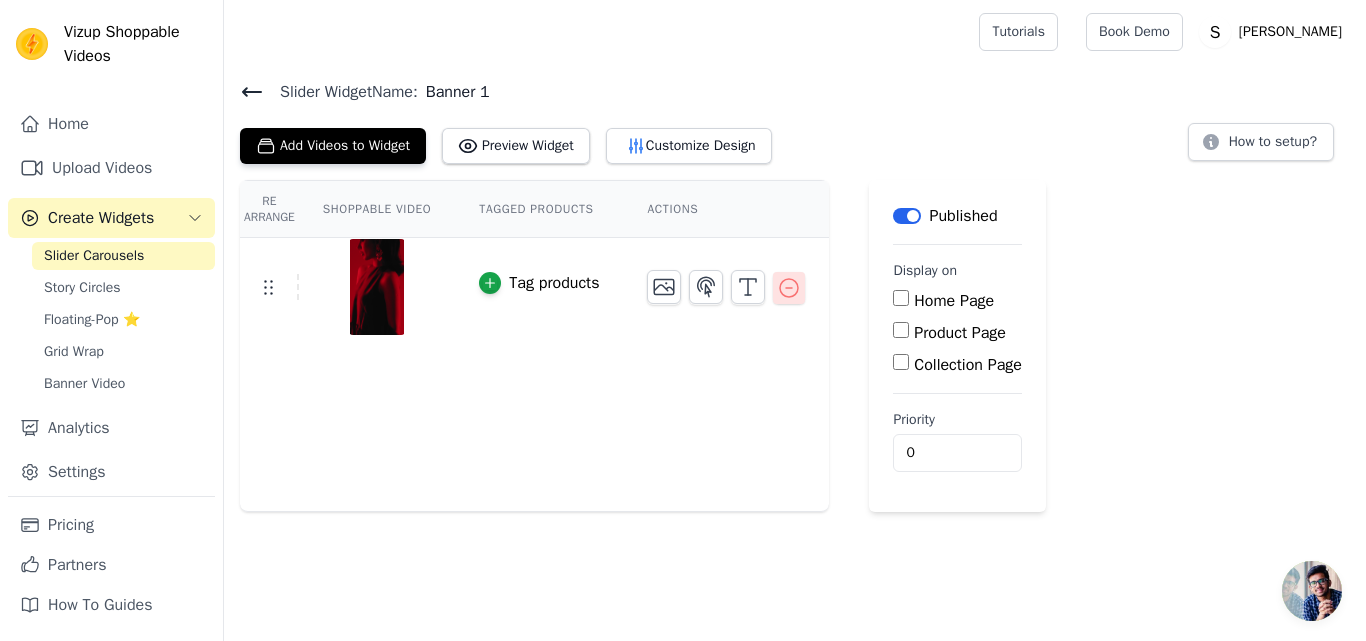 click 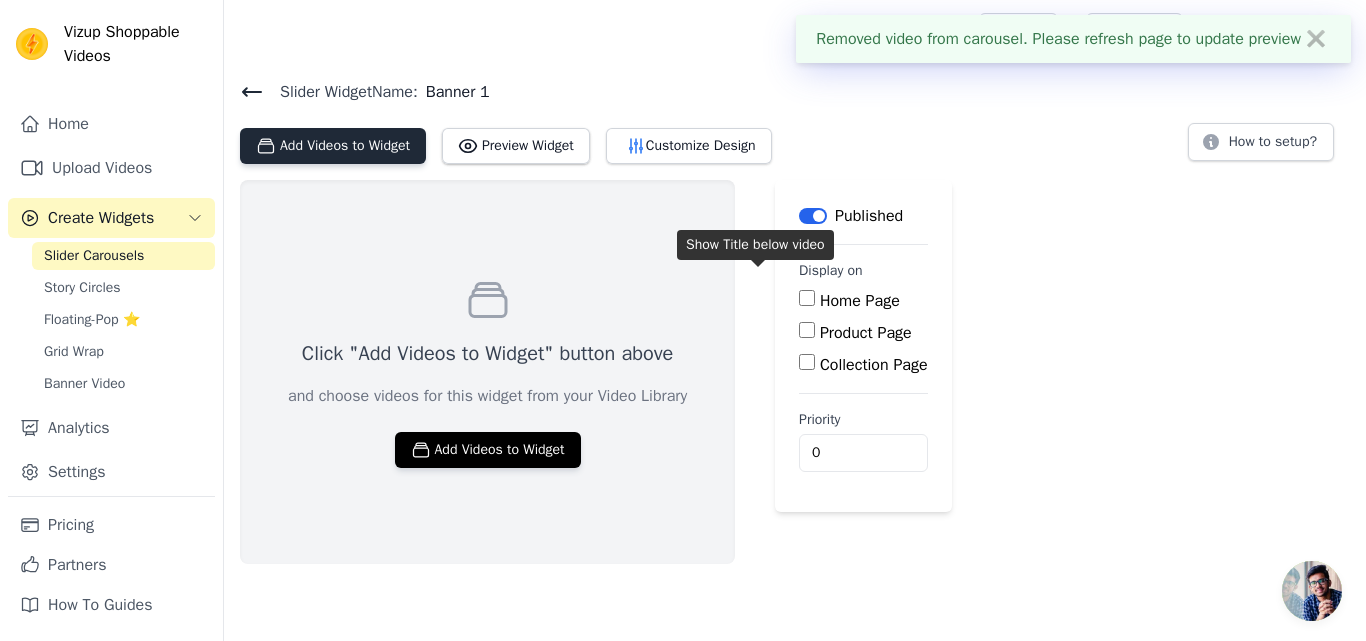 click on "Add Videos to Widget" at bounding box center (333, 146) 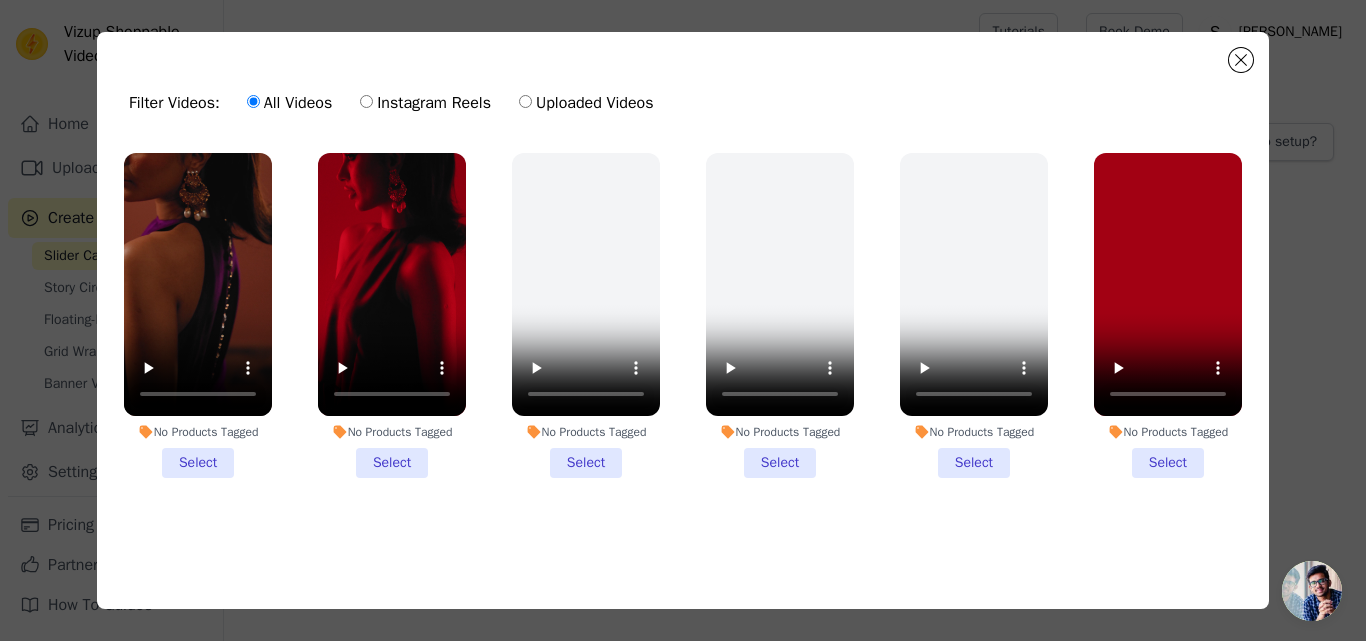 click on "No Products Tagged     Select" at bounding box center (1168, 315) 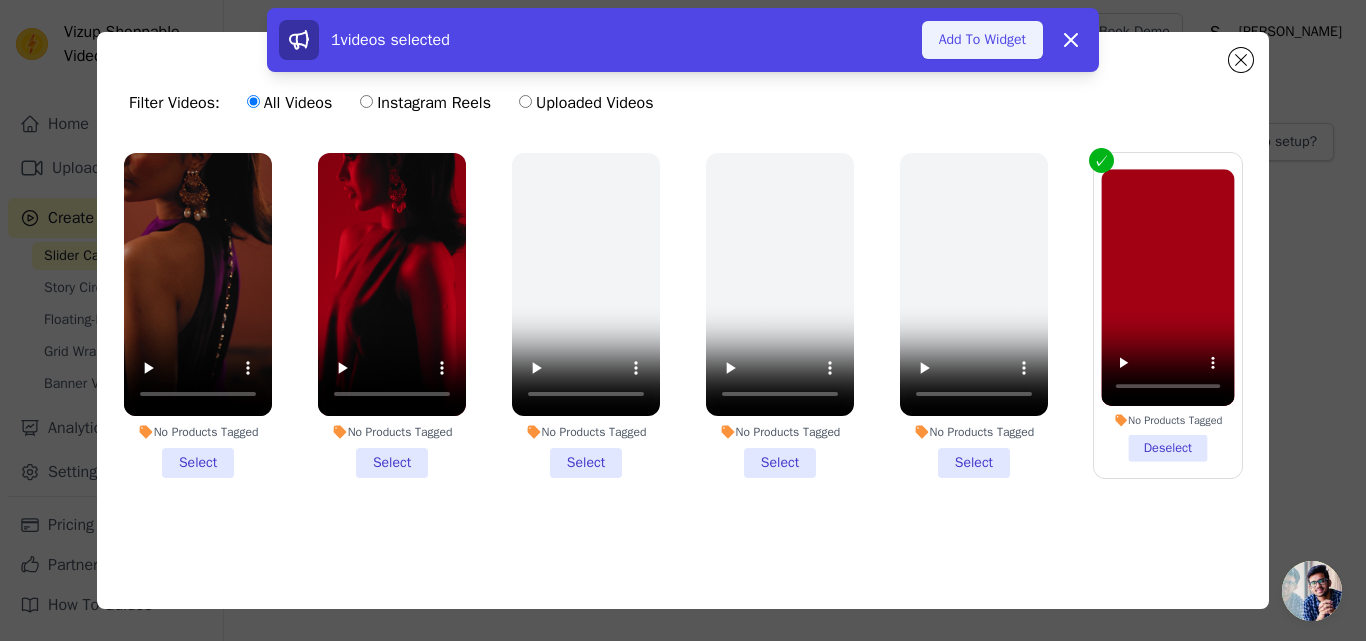 click on "Add To Widget" at bounding box center [982, 40] 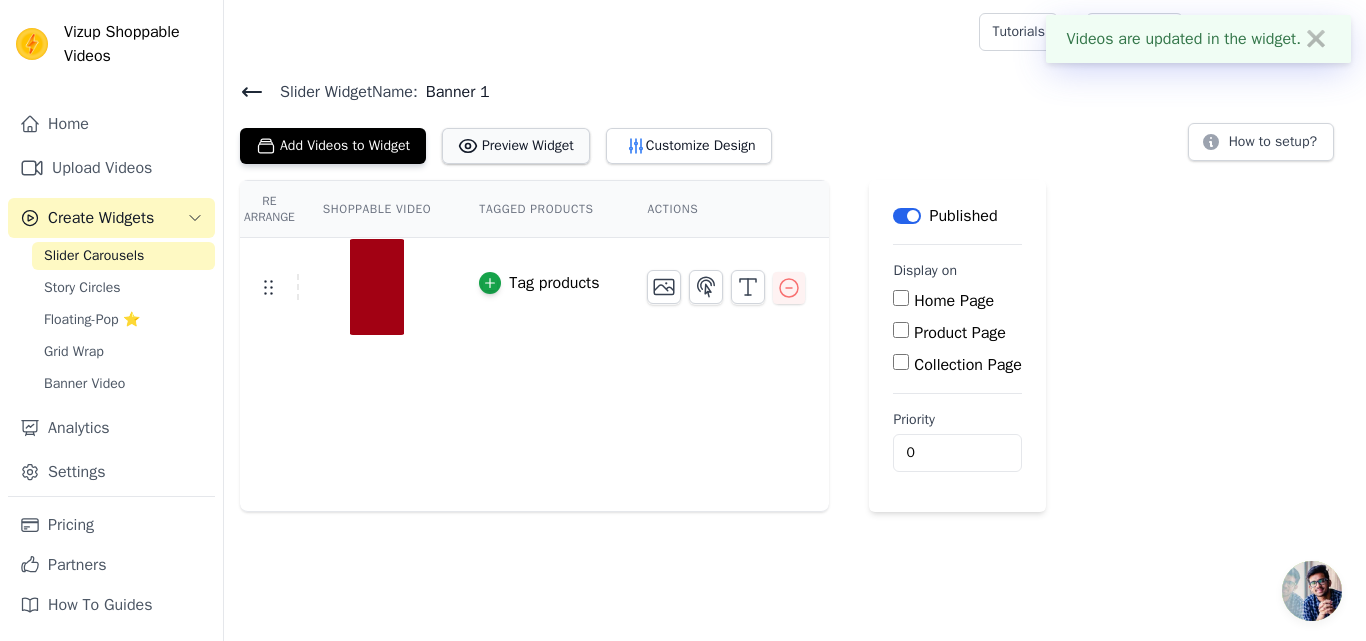 click on "Preview Widget" at bounding box center (516, 146) 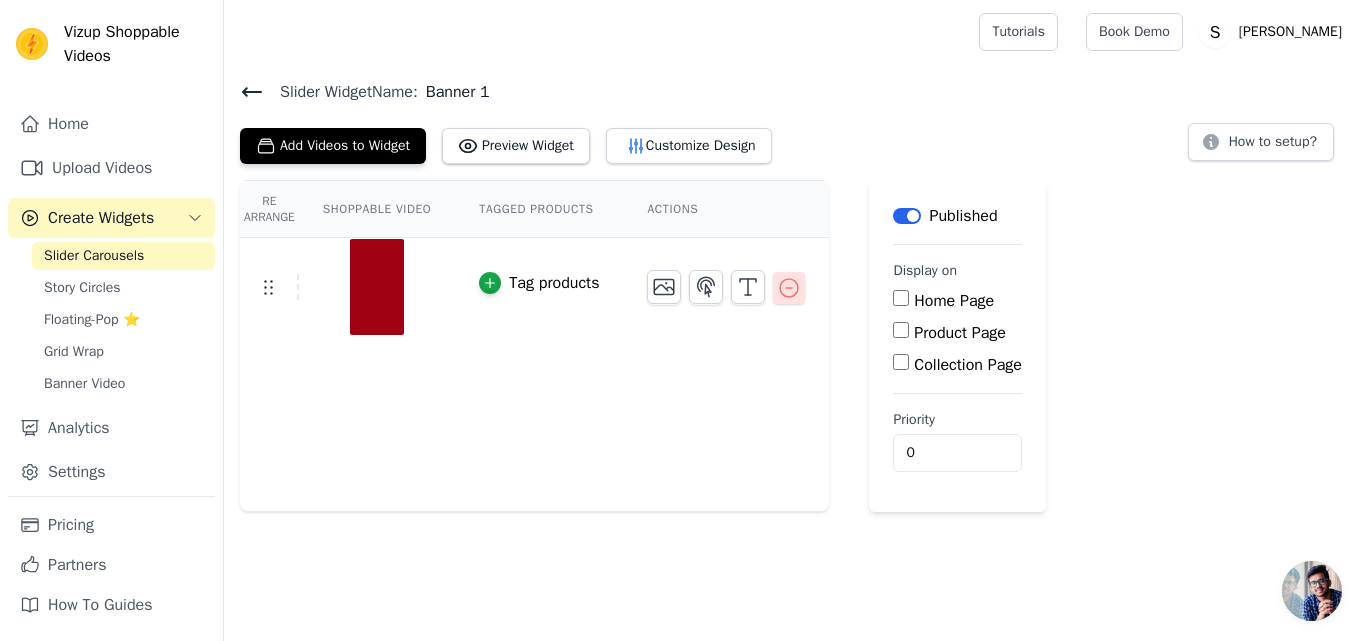 click 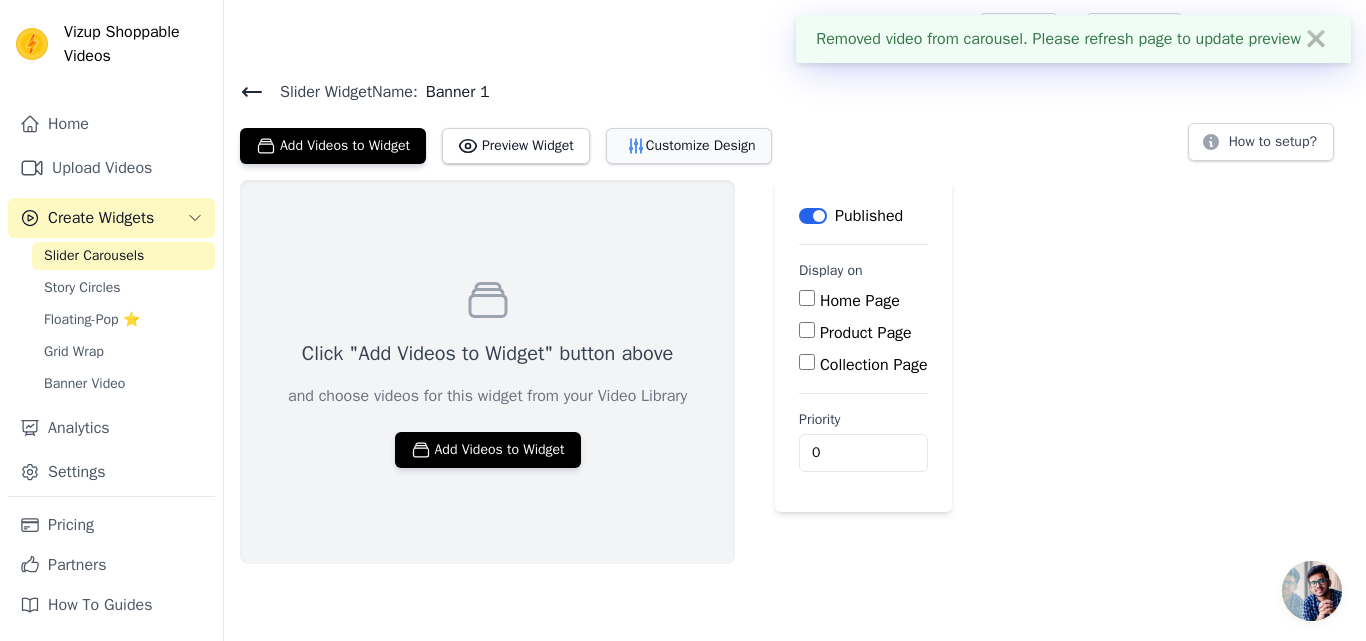 click on "Customize Design" at bounding box center [689, 146] 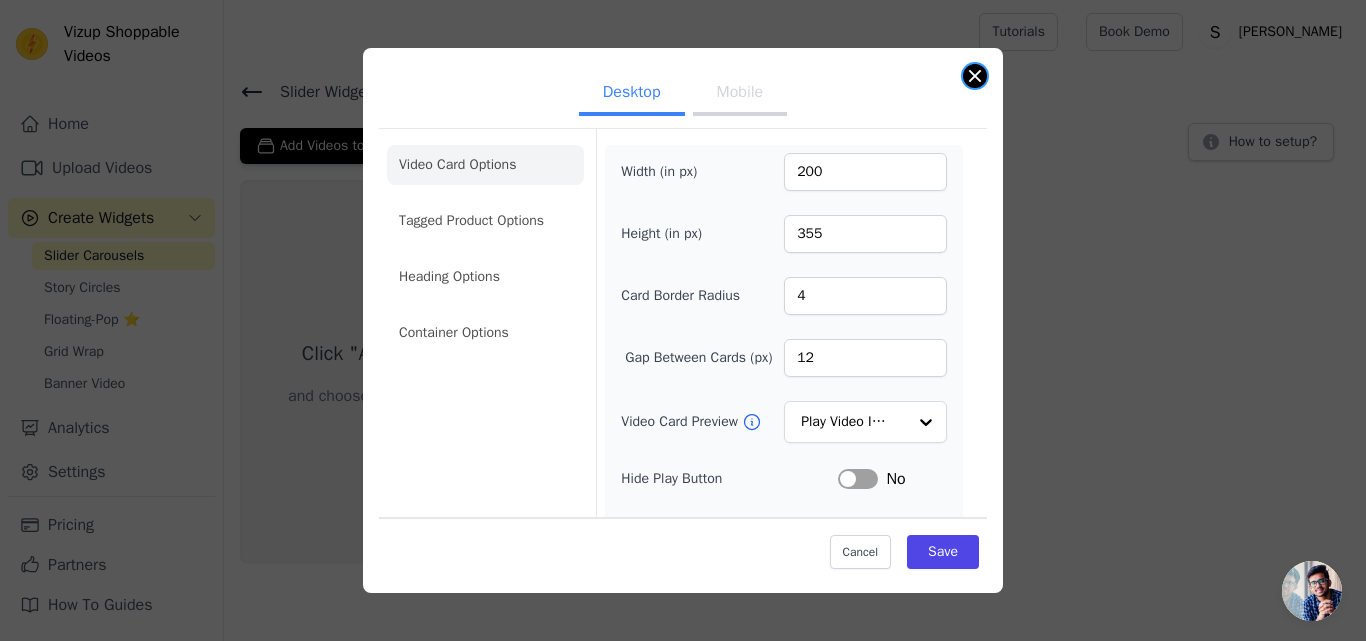 click at bounding box center (975, 76) 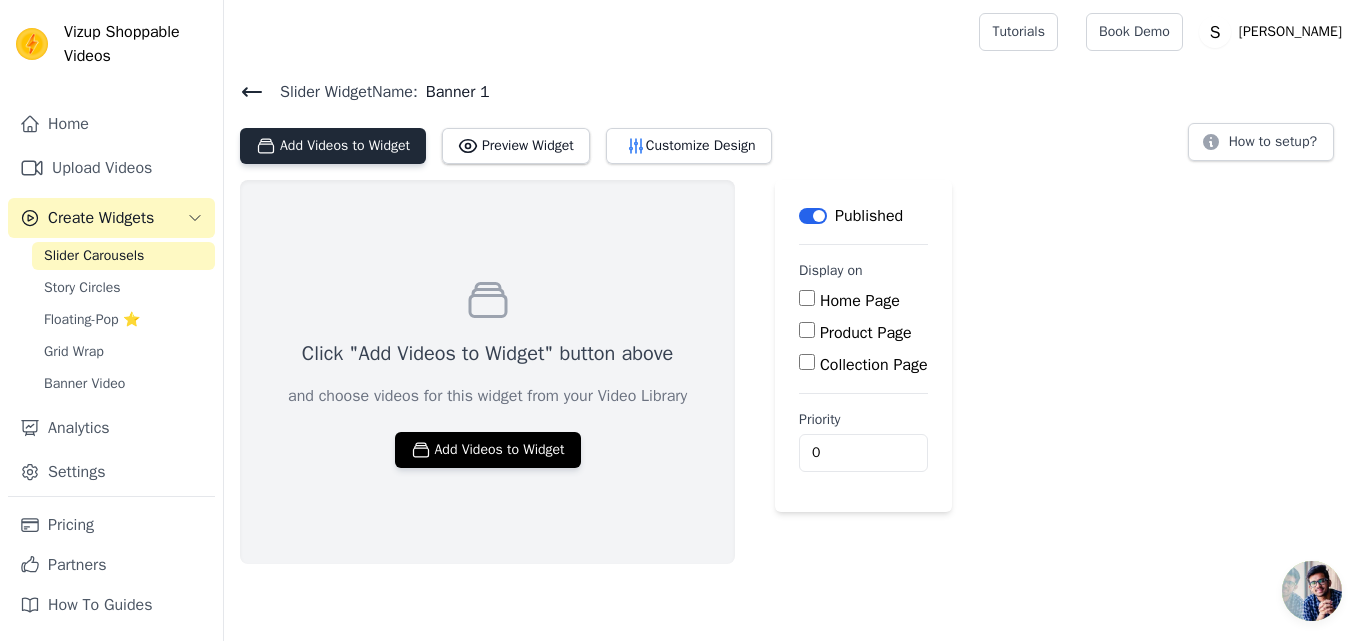 click on "Add Videos to Widget" at bounding box center [333, 146] 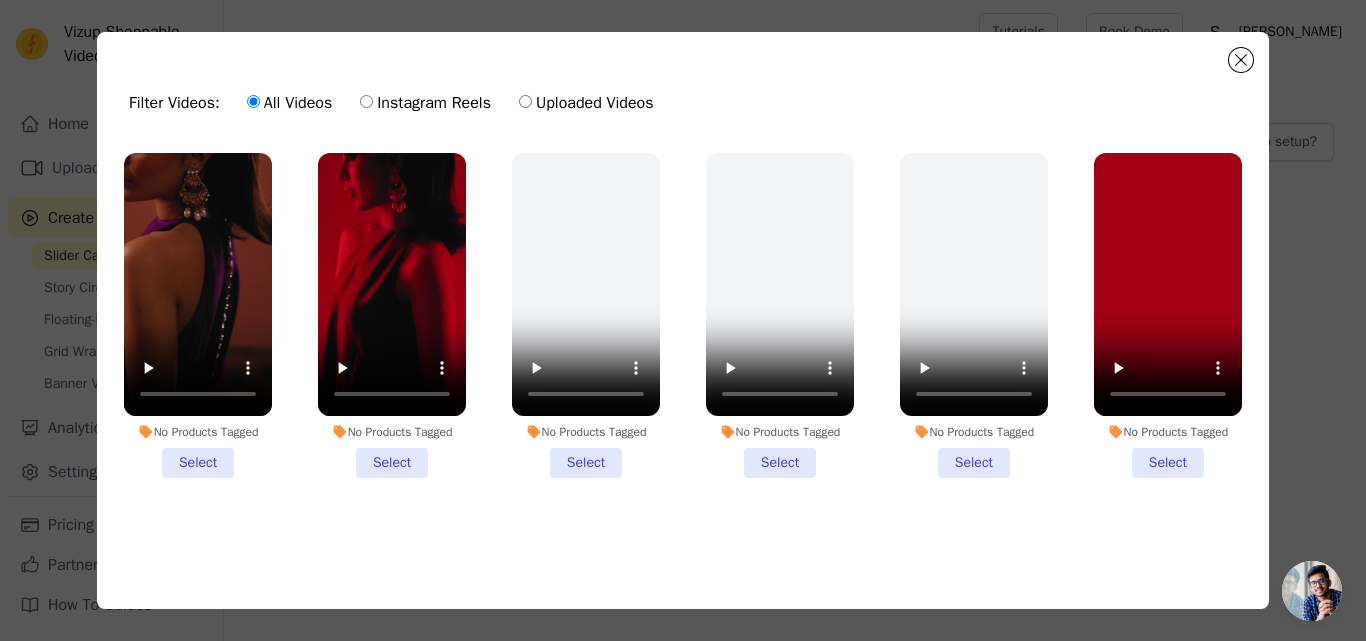 click on "No Products Tagged     Select" at bounding box center (198, 315) 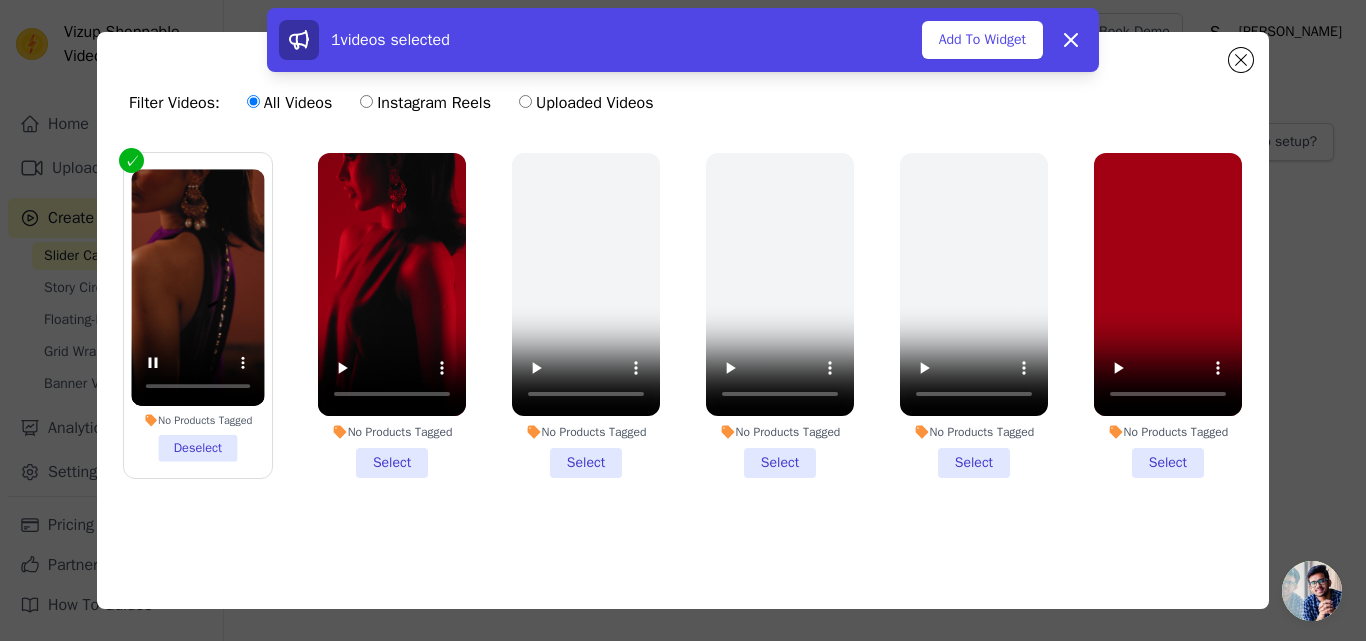 click on "No Products Tagged     Deselect" at bounding box center (197, 315) 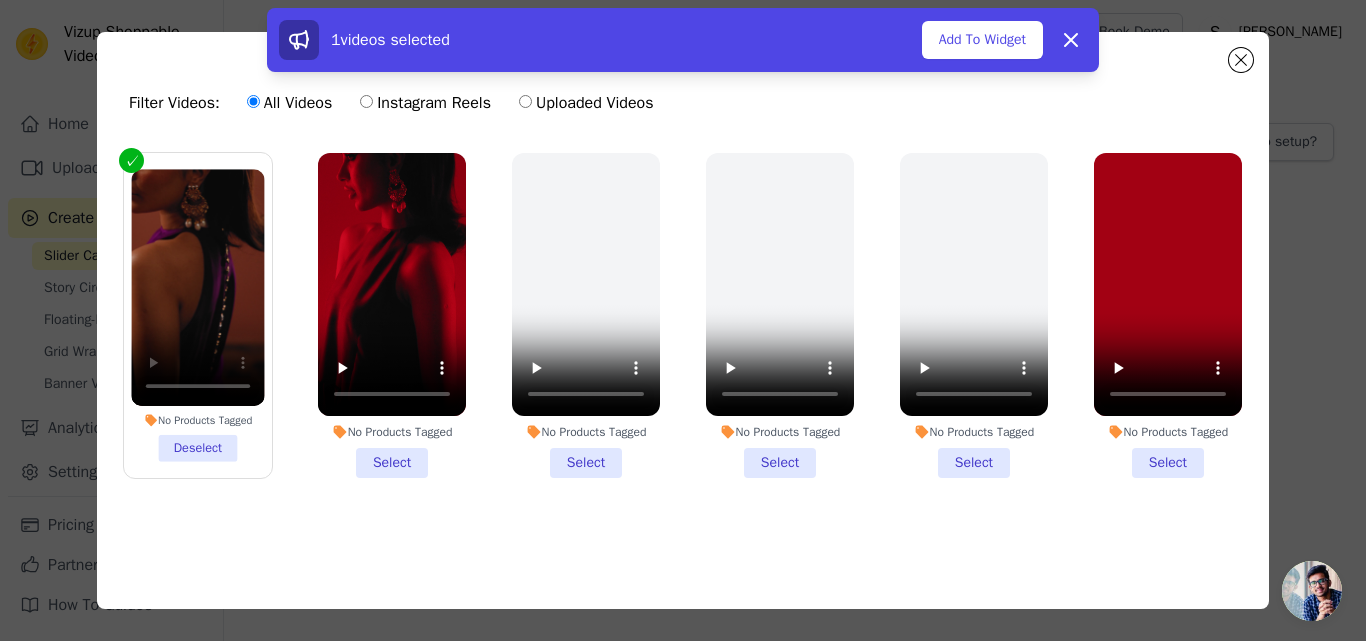 click on "No Products Tagged     Deselect" at bounding box center (0, 0) 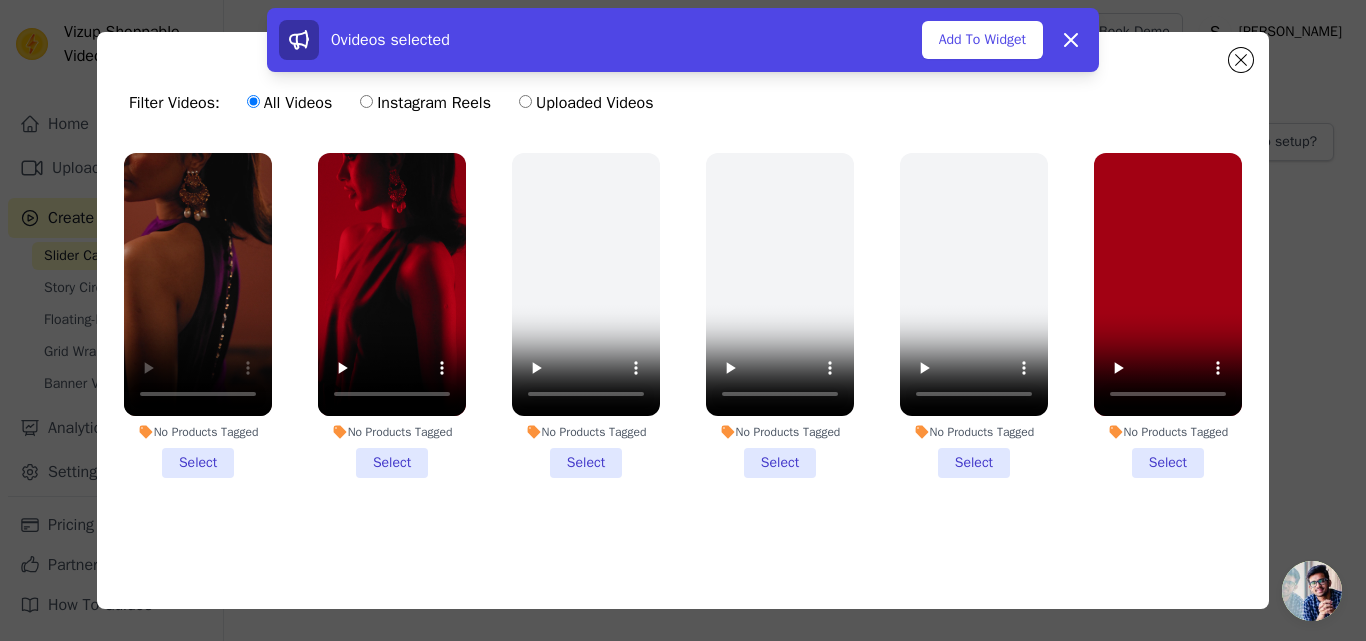click on "No Products Tagged     Select" at bounding box center (198, 315) 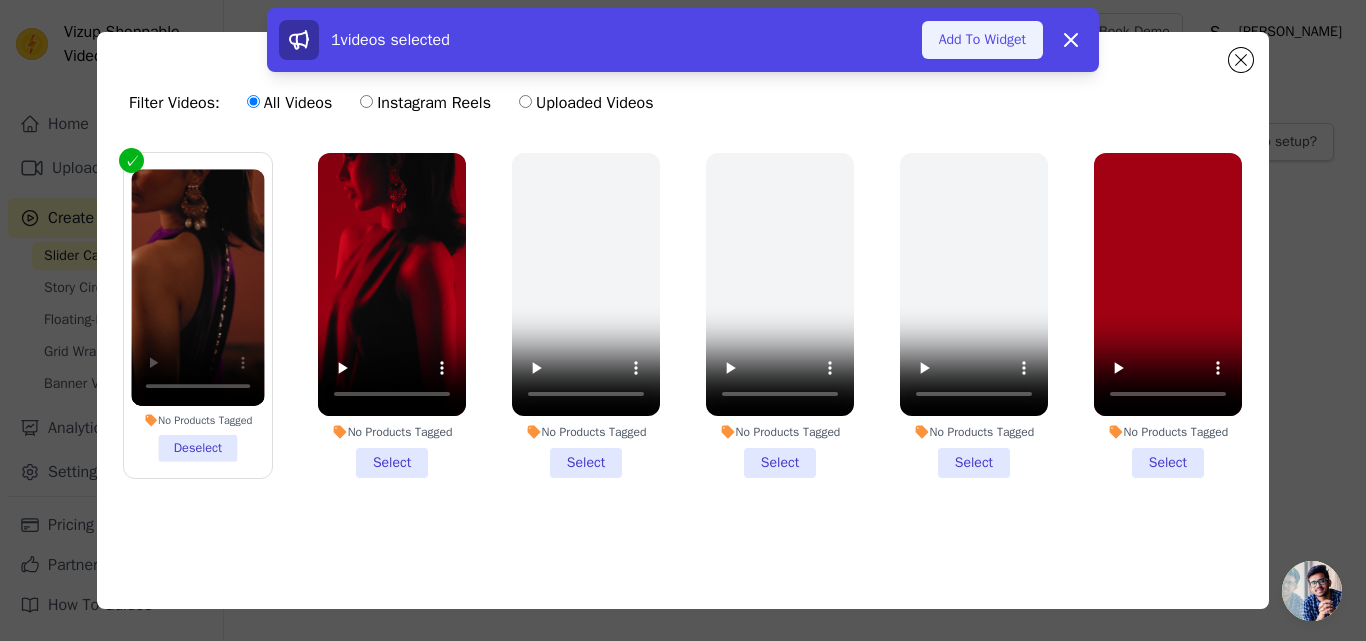 click on "Add To Widget" at bounding box center [982, 40] 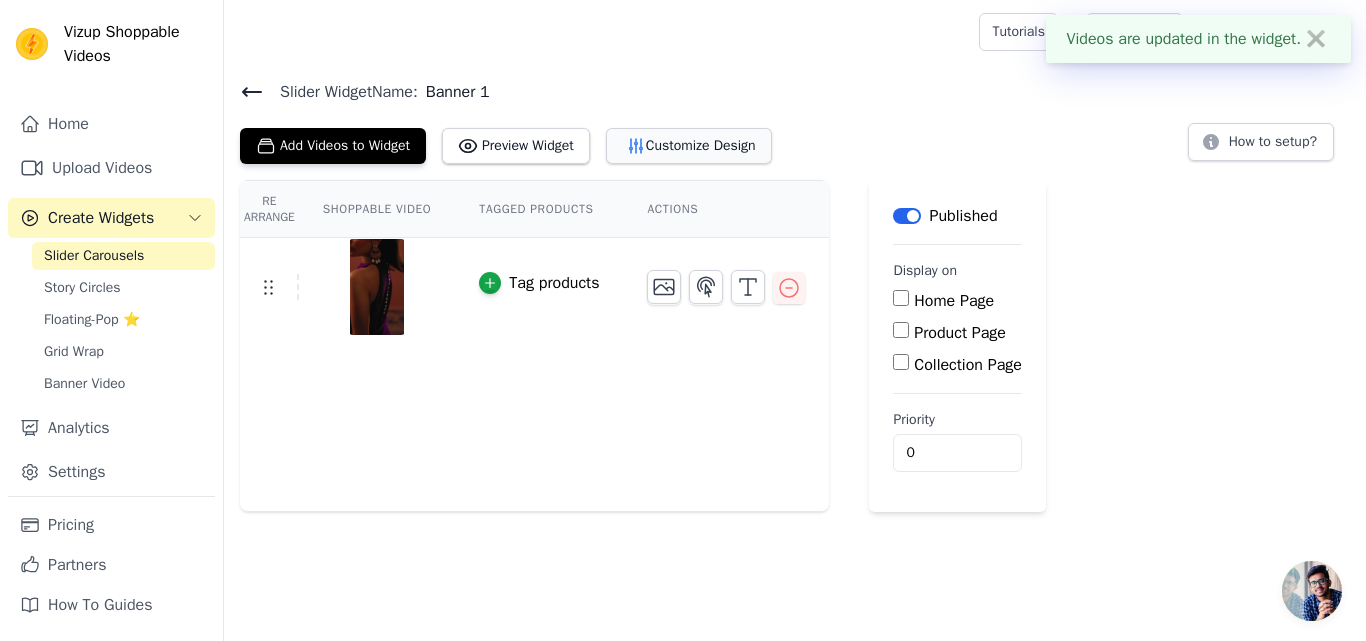 click 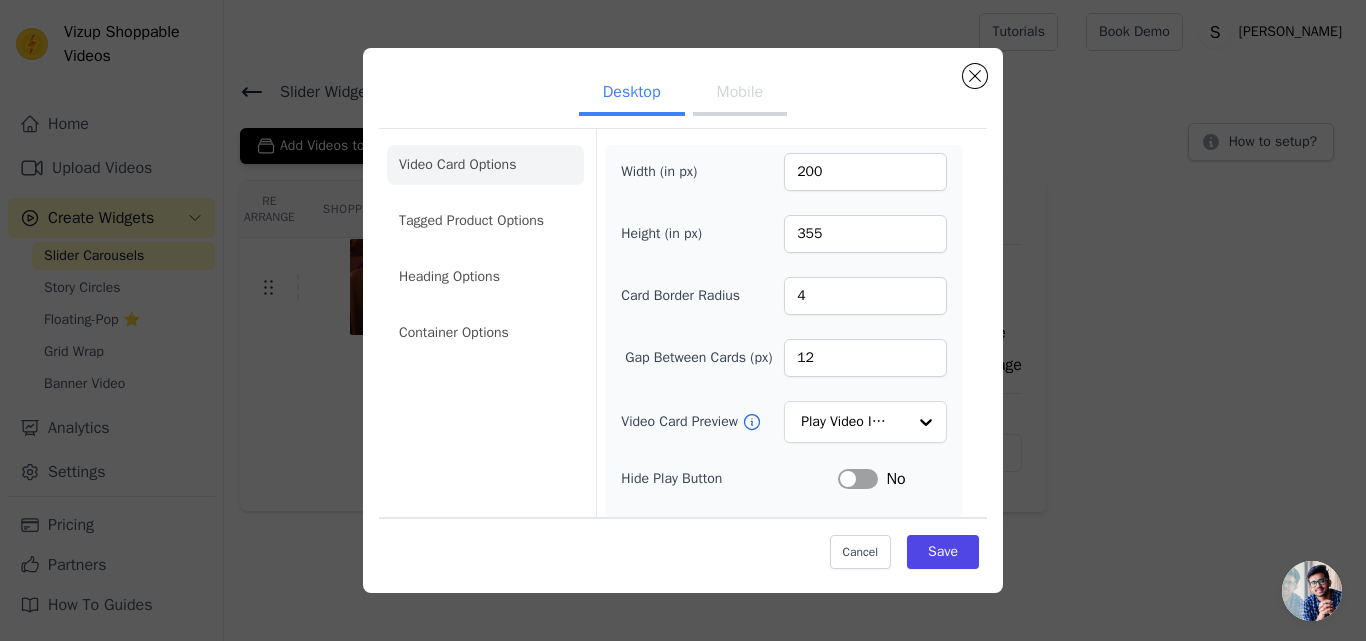 click on "Label" at bounding box center (858, 479) 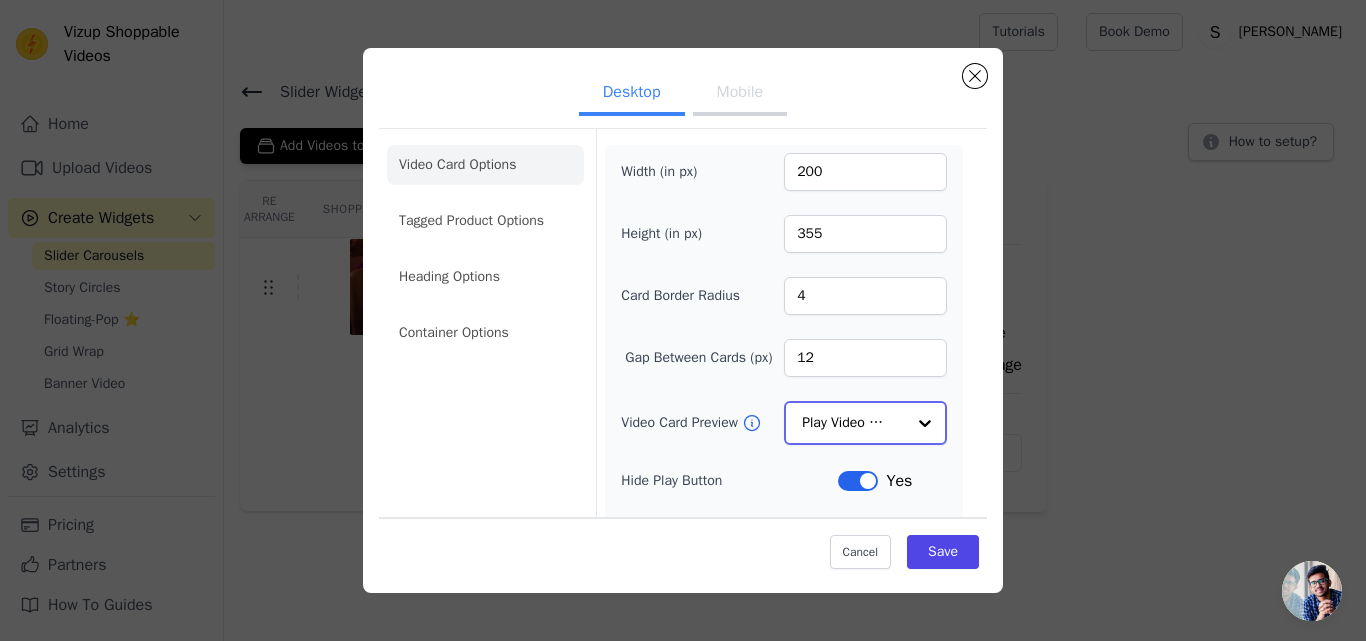 click at bounding box center (925, 423) 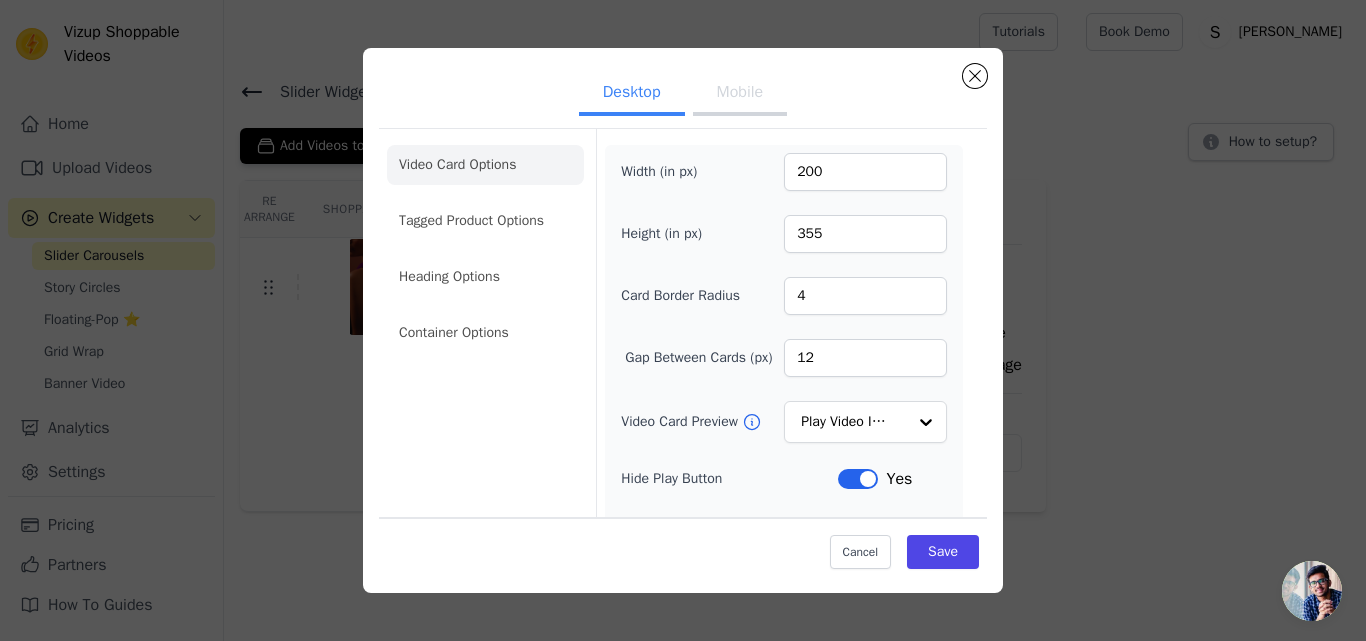 click on "Width (in px)   200   Height (in px)   355   Card Border Radius   4   Gap Between Cards (px)   12   Video Card Preview           Play Video In Loop               Hide Play Button   Label     Yes   Hide Arrows   Label     No   Remove Video Card Shadow     Label     No   Auto Loop Slider     Label     No   Shopping Icon on Video Cards   Label     No   Add to Cart on Video Cards     Label     No" at bounding box center [783, 438] 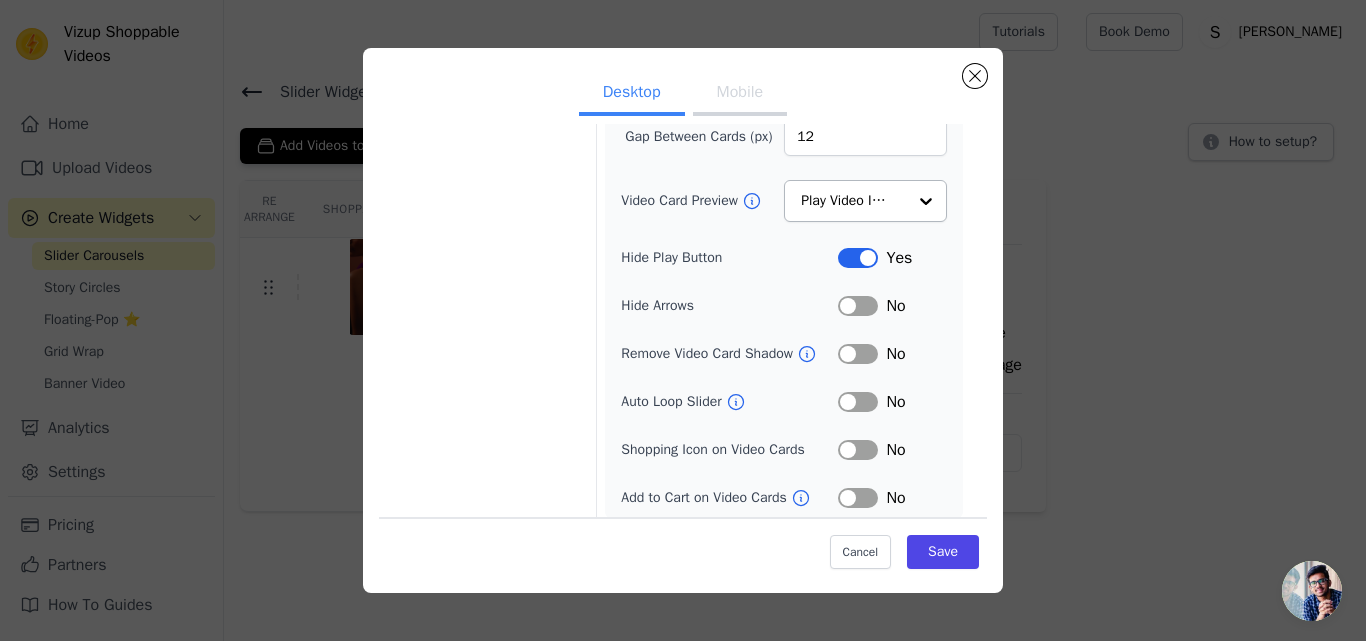 scroll, scrollTop: 230, scrollLeft: 0, axis: vertical 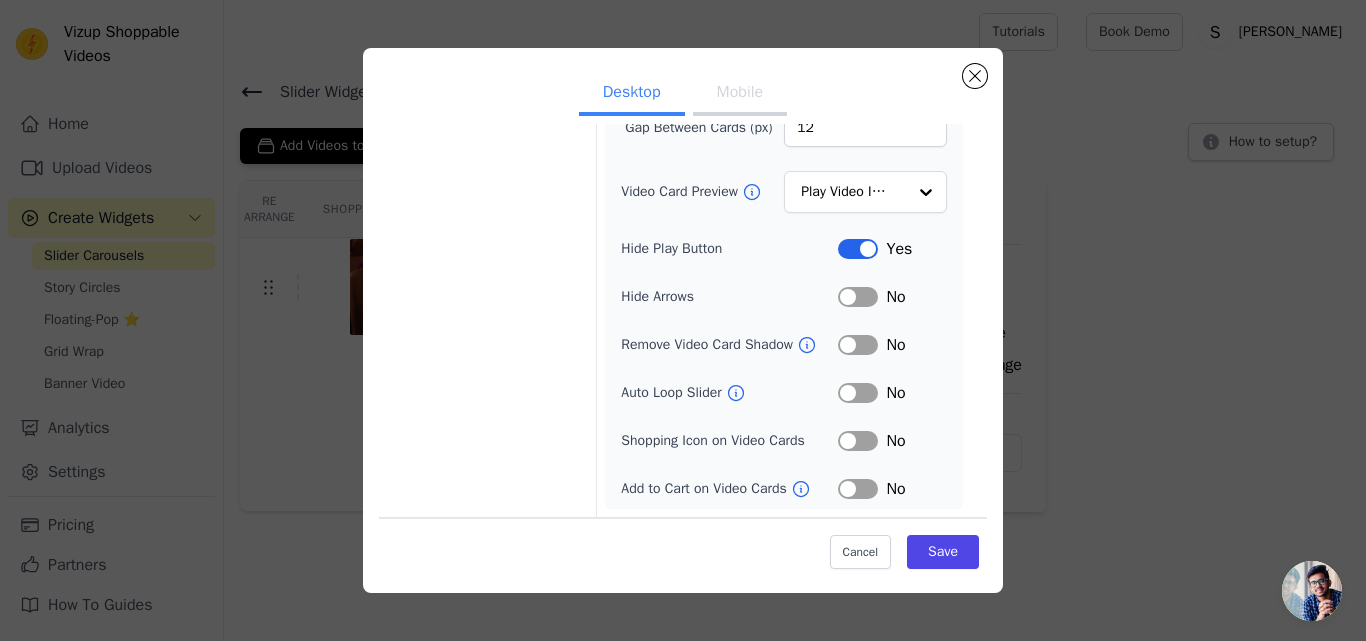 click on "Label" at bounding box center [858, 297] 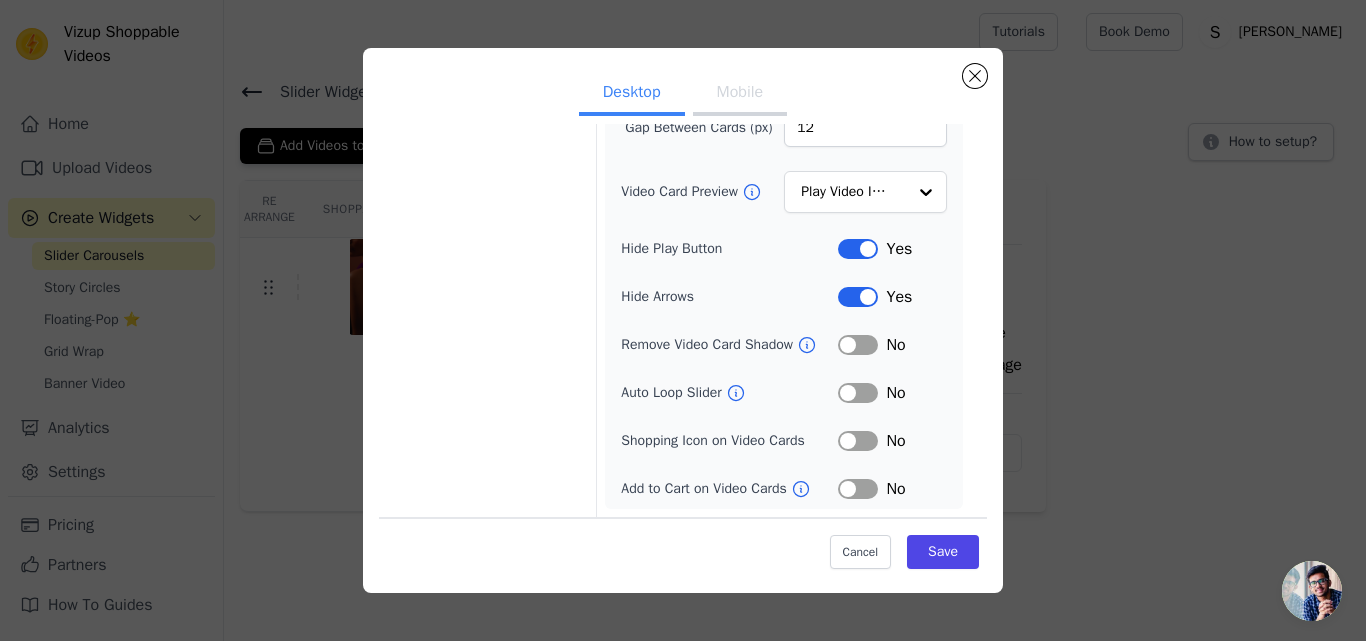 click on "Label" at bounding box center [858, 345] 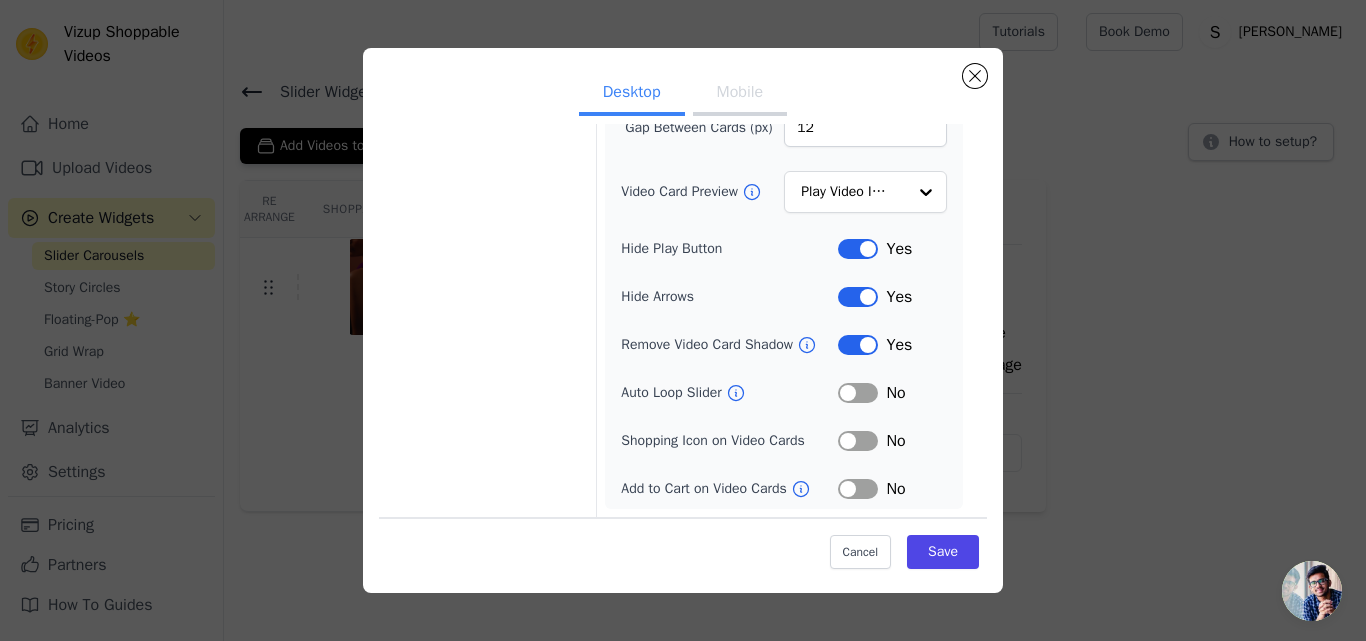 click 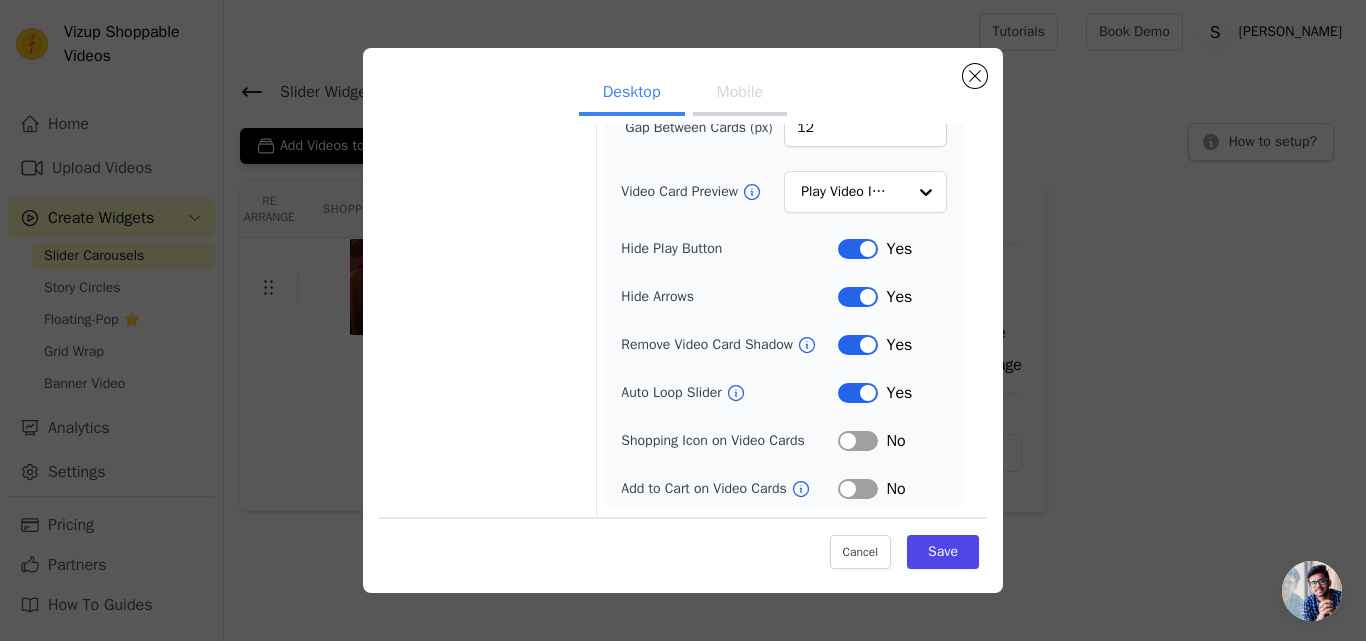 click on "Label" at bounding box center (858, 441) 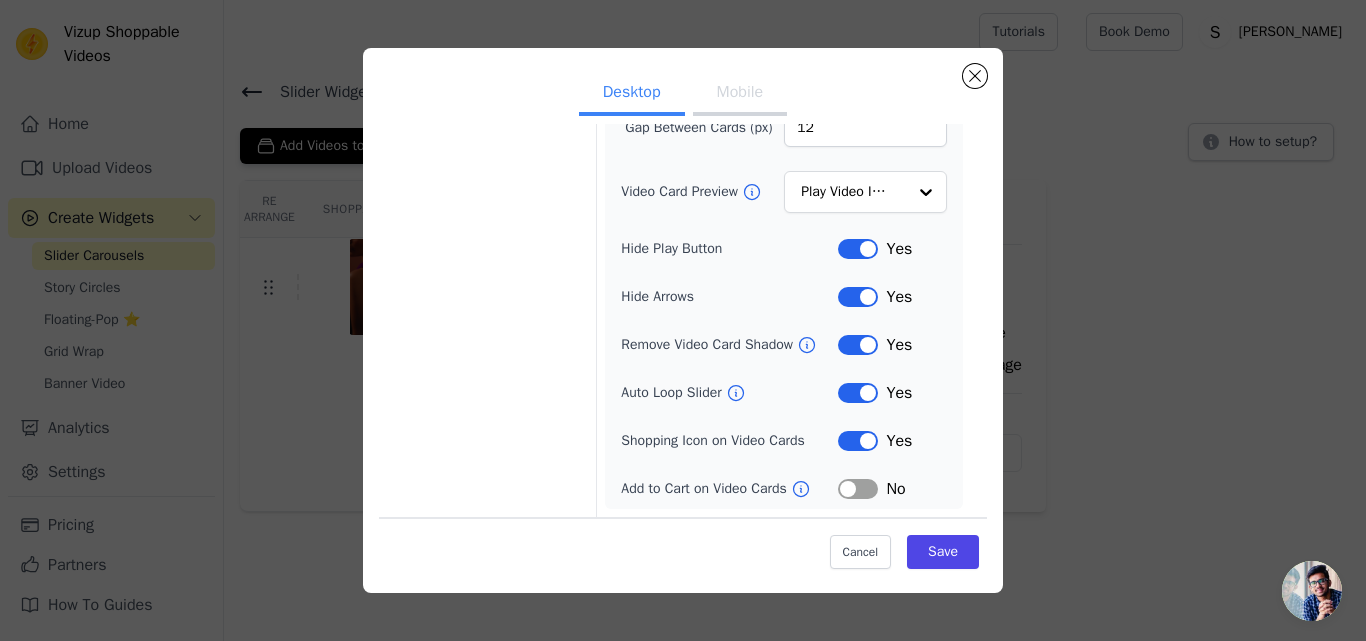 click on "Width (in px)   200   Height (in px)   355   Card Border Radius   4   Gap Between Cards (px)   12   Video Card Preview           Play Video In Loop               Hide Play Button   Label     Yes   Hide Arrows   Label     Yes   Remove Video Card Shadow     Label     Yes   Auto Loop Slider     Label     Yes   Shopping Icon on Video Cards   Label     Yes   Add to Cart on Video Cards     Label     No" at bounding box center (784, 212) 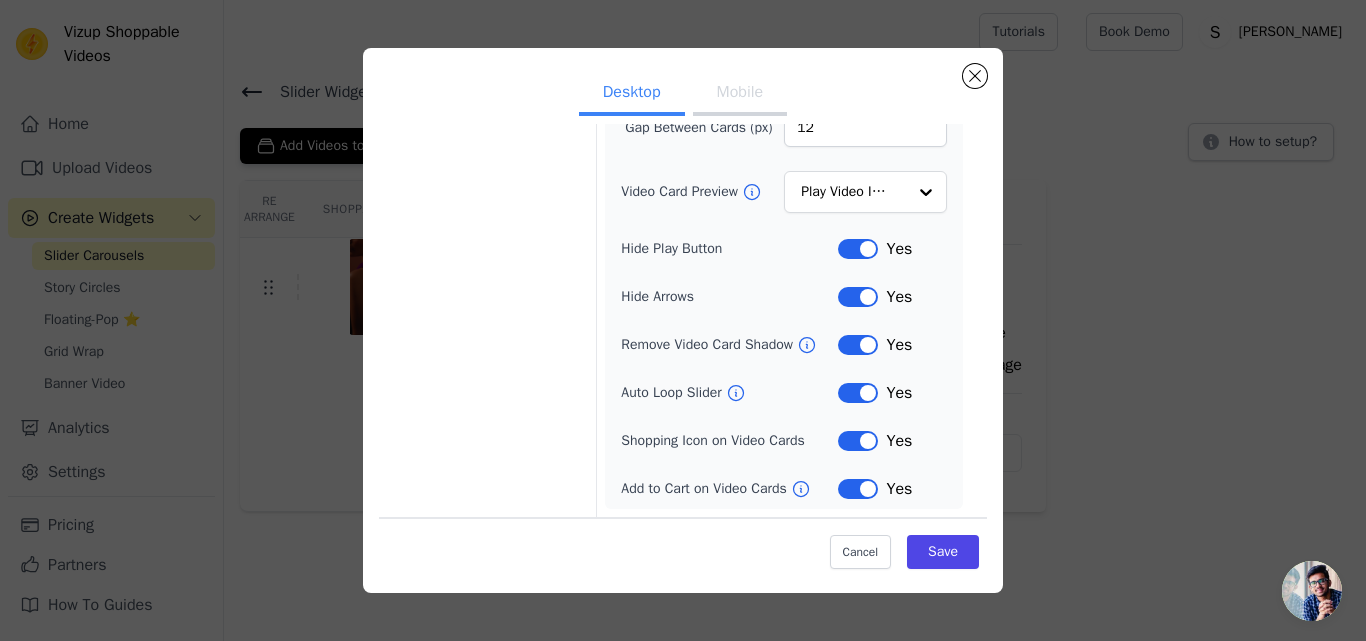 click on "Label" at bounding box center (858, 489) 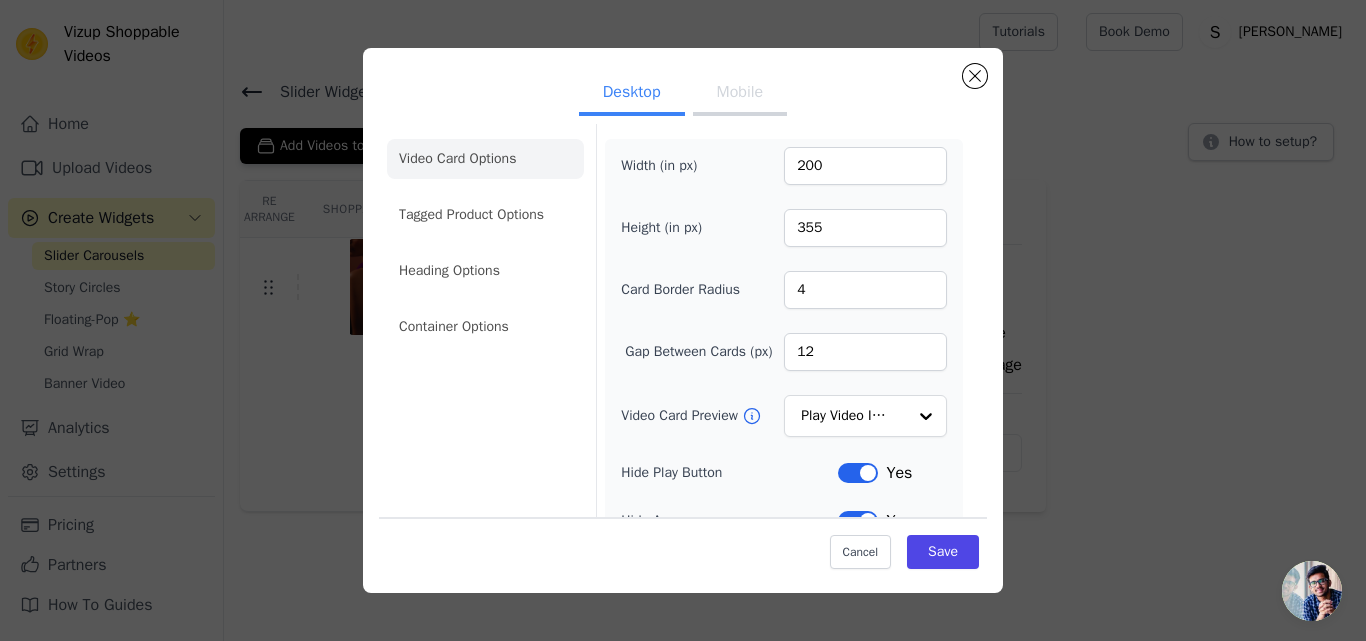 scroll, scrollTop: 0, scrollLeft: 0, axis: both 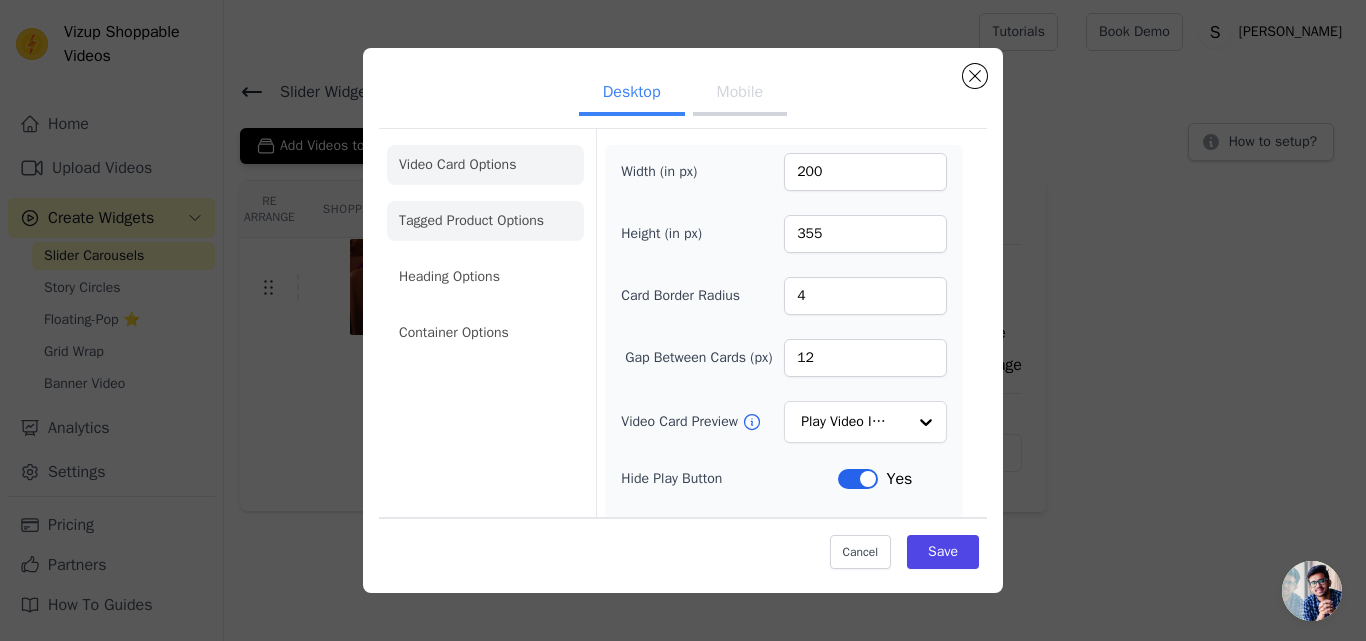 click on "Tagged Product Options" 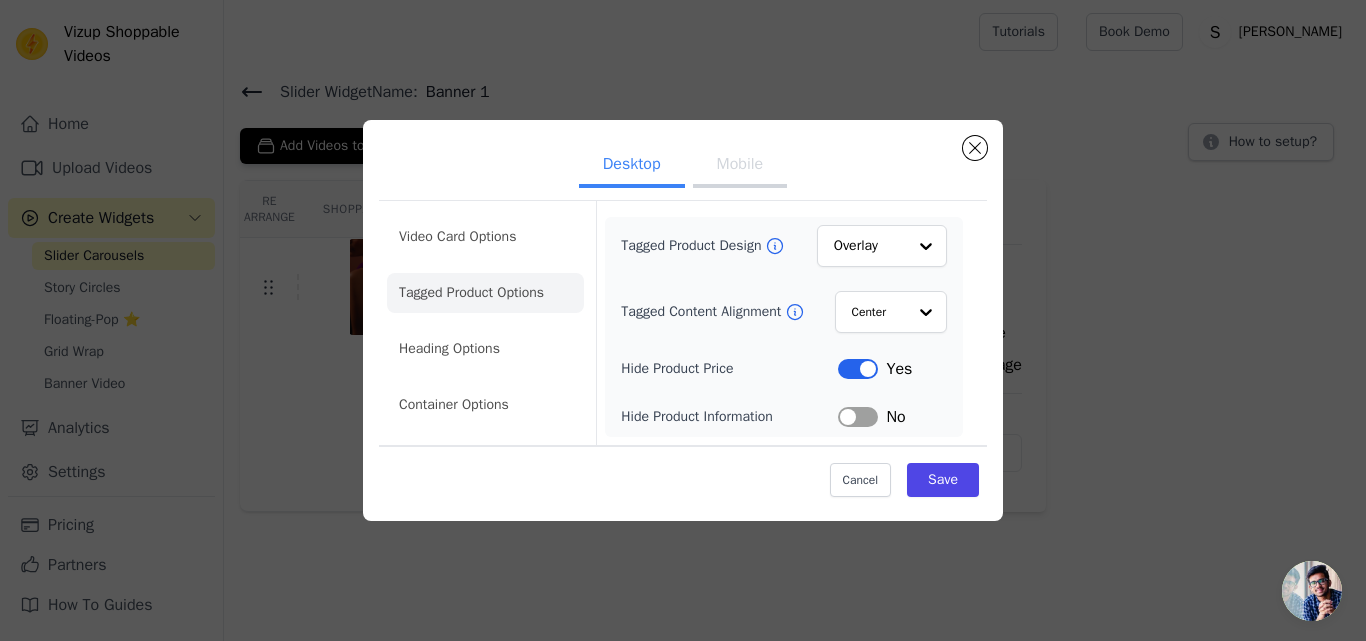 click on "Label" at bounding box center [858, 417] 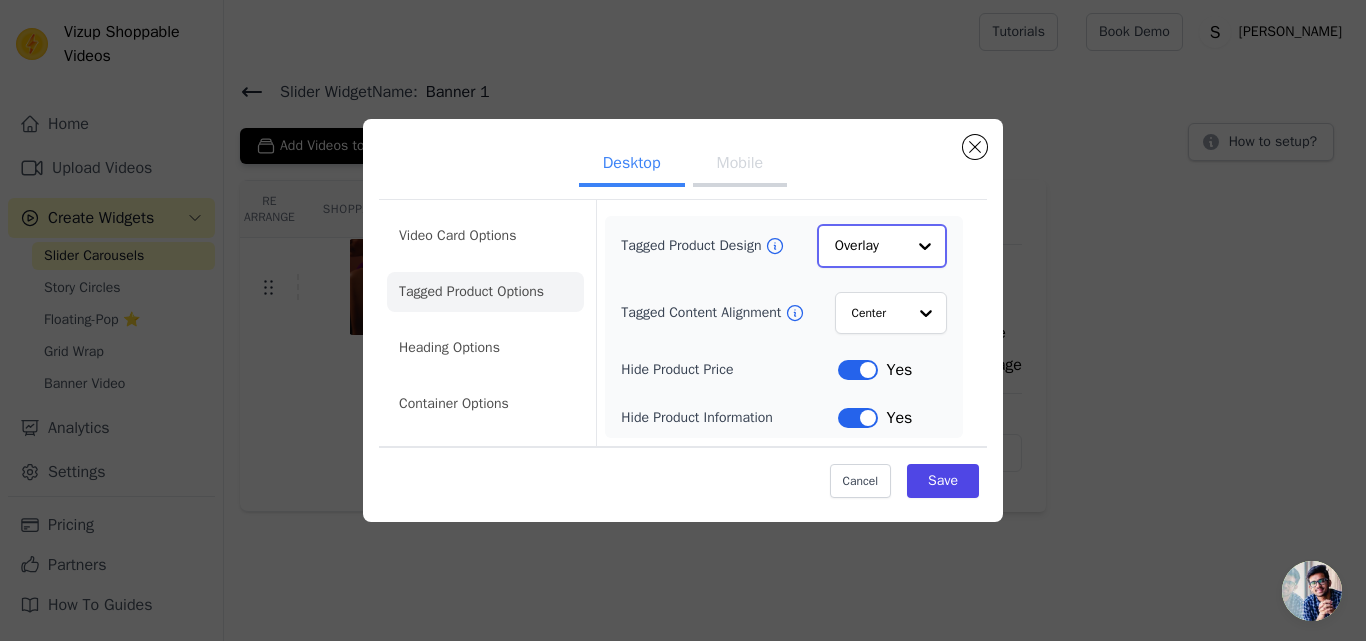 click on "Tagged Product Design" 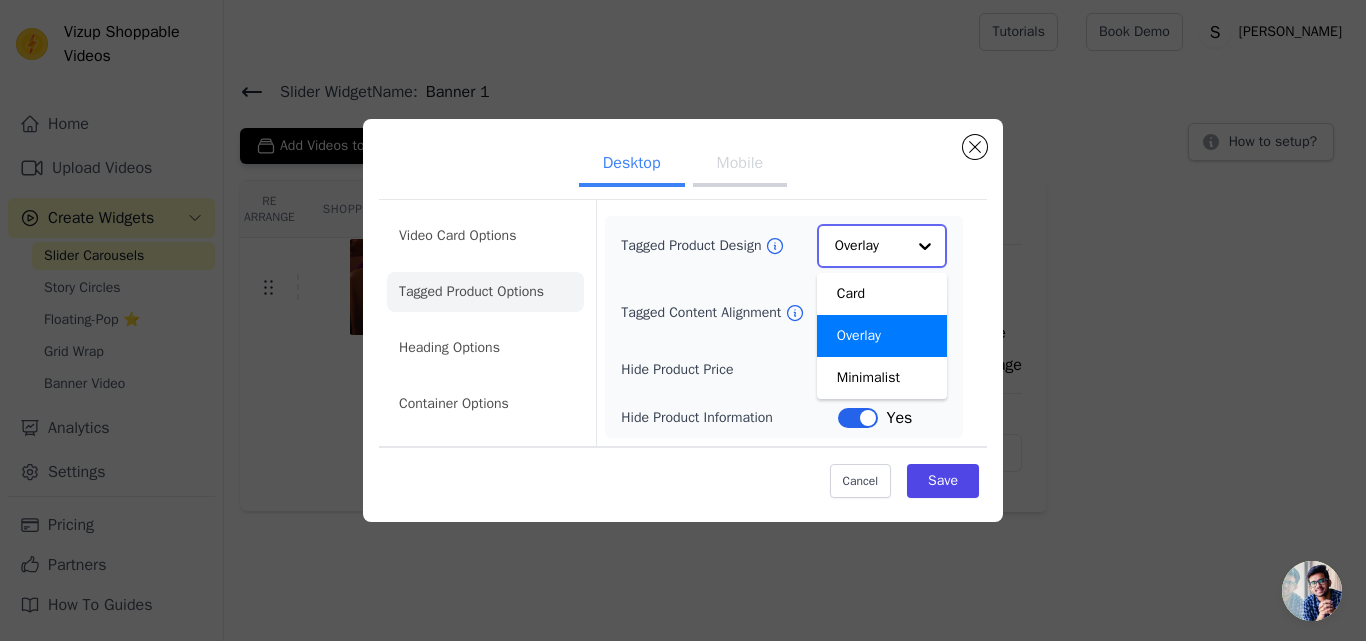 click on "Tagged Product Design" 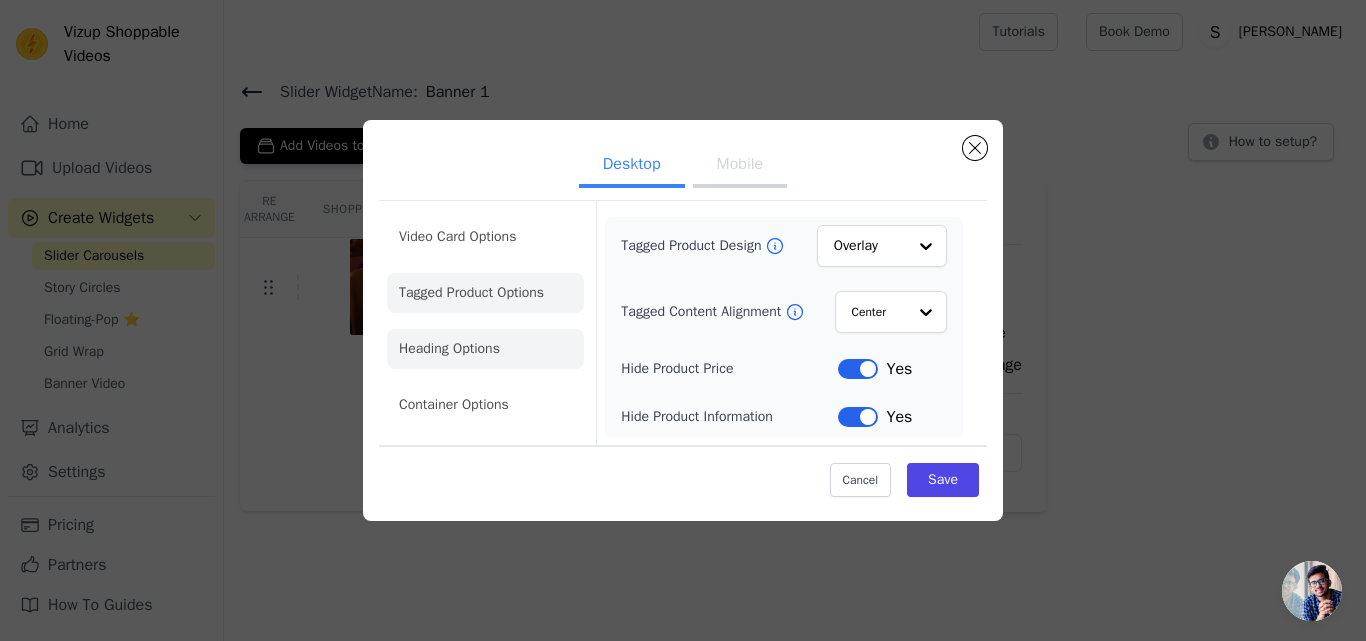 click on "Heading Options" 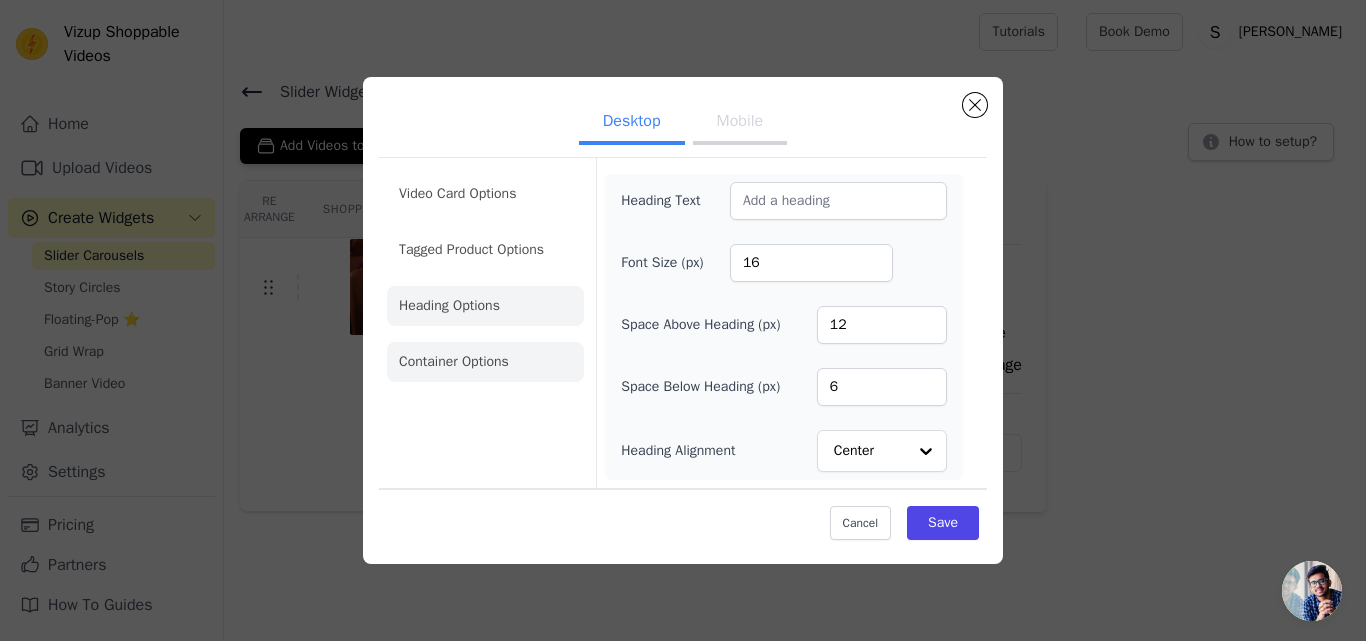 click on "Container Options" 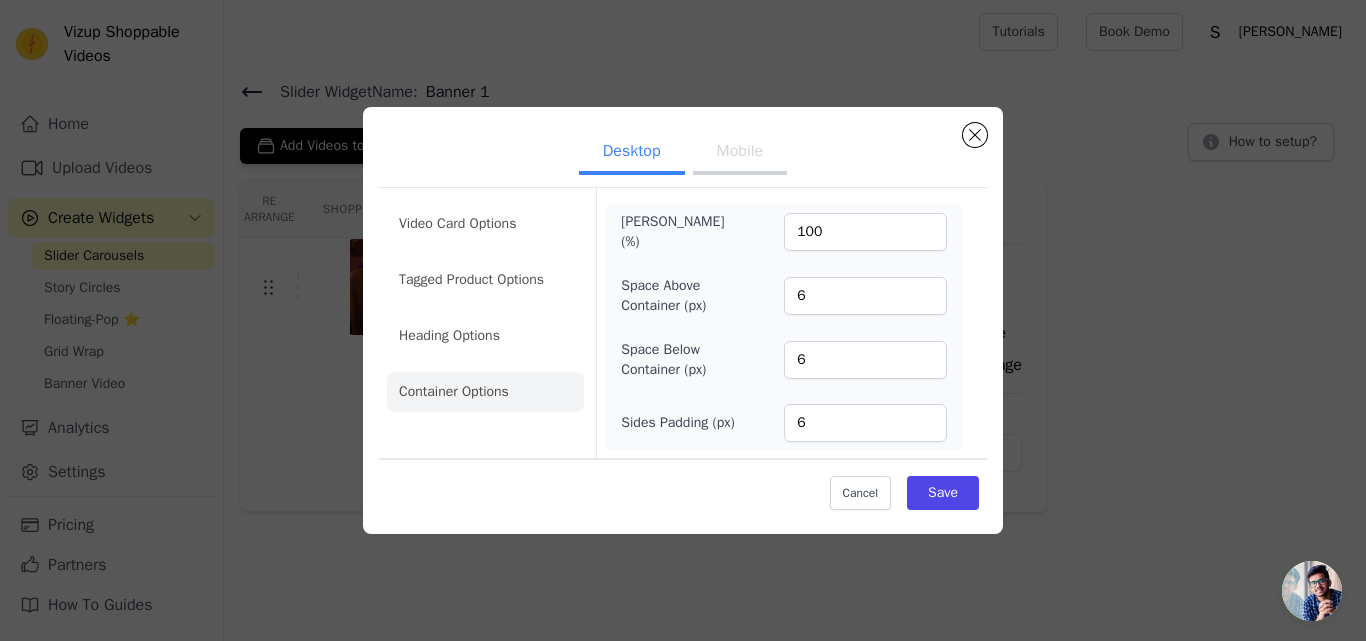 click on "Mobile" at bounding box center [740, 153] 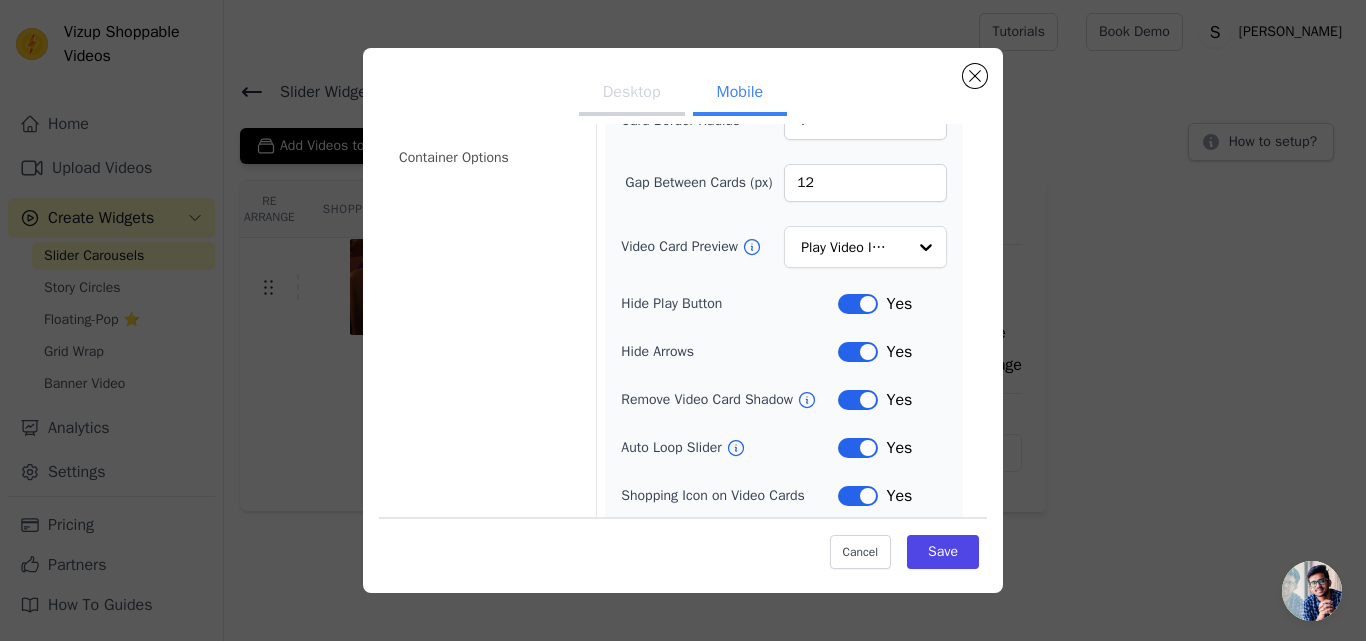 scroll, scrollTop: 278, scrollLeft: 0, axis: vertical 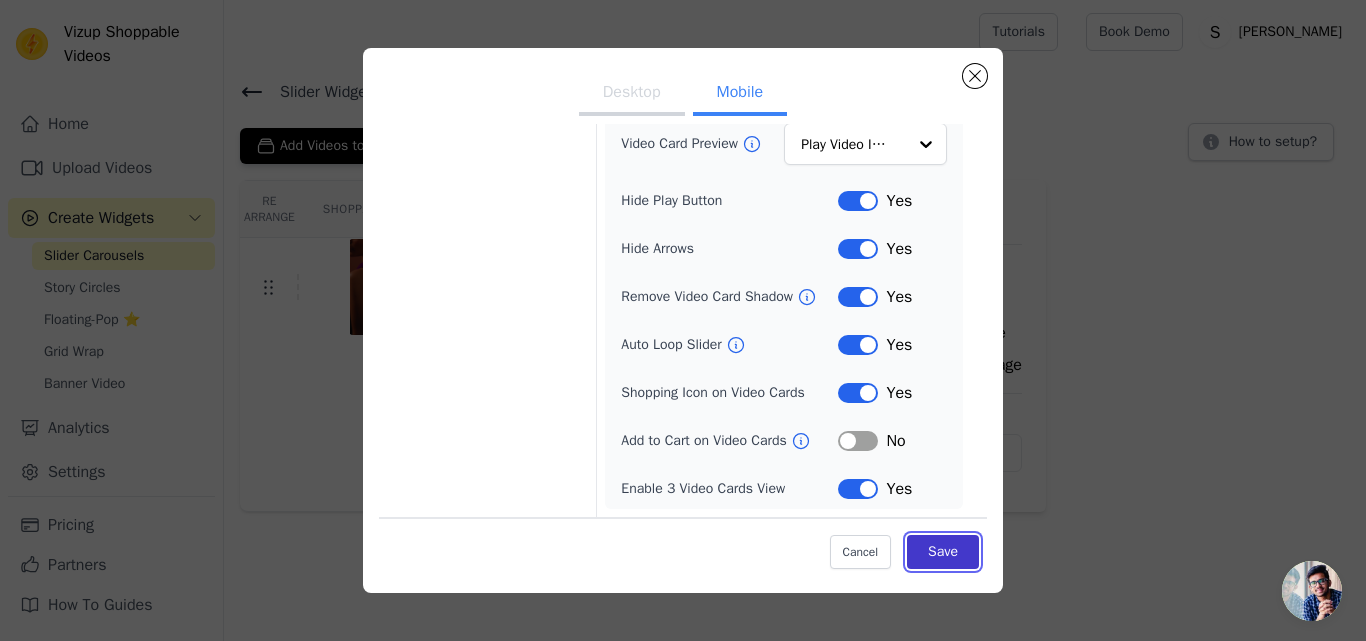 click on "Save" at bounding box center (943, 552) 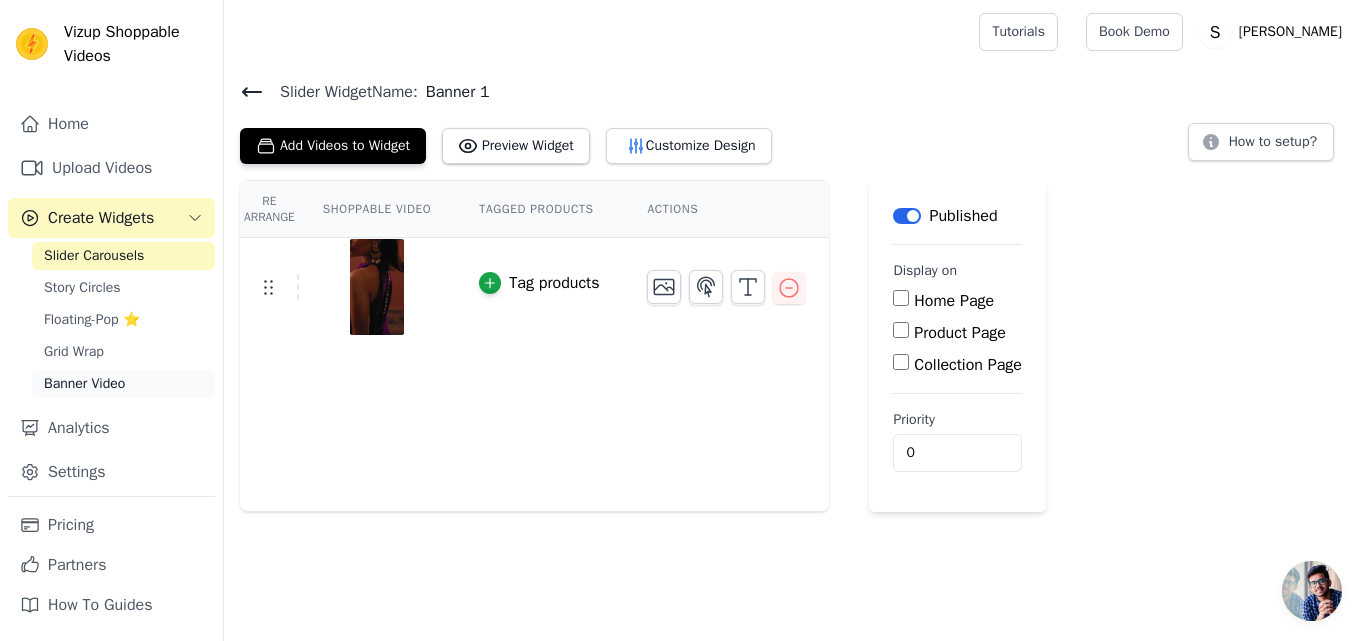 click on "Banner Video" at bounding box center (84, 384) 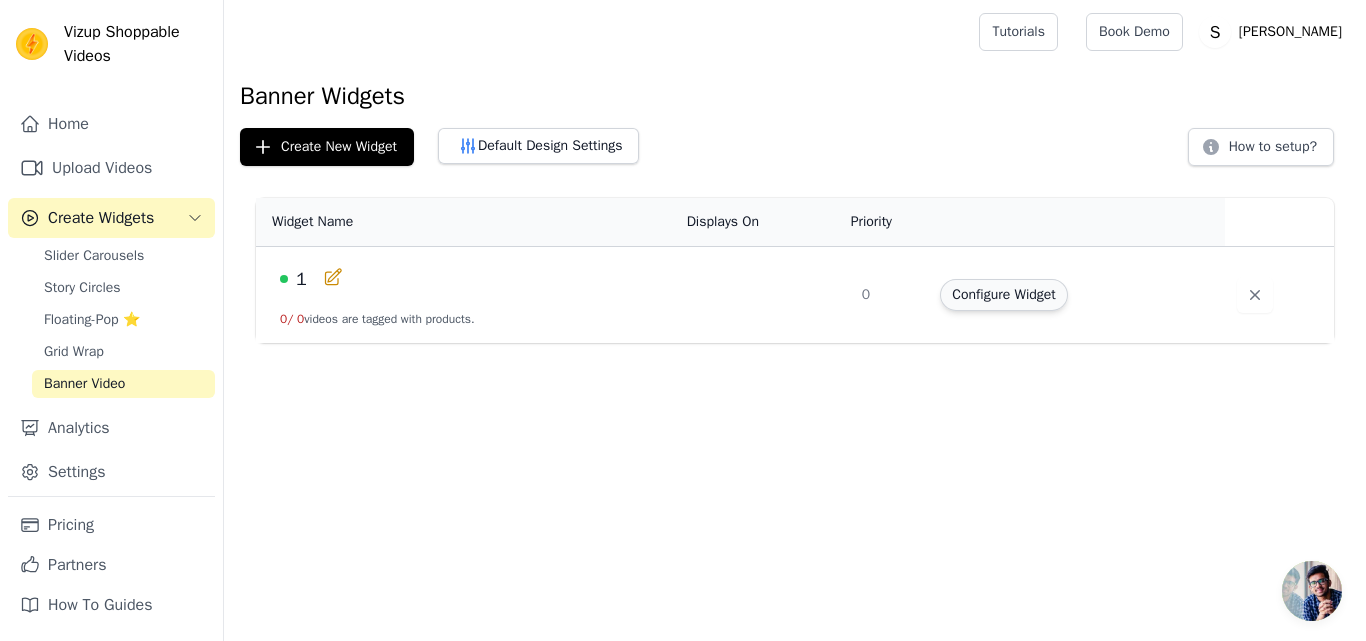 click on "Configure Widget" at bounding box center (1003, 295) 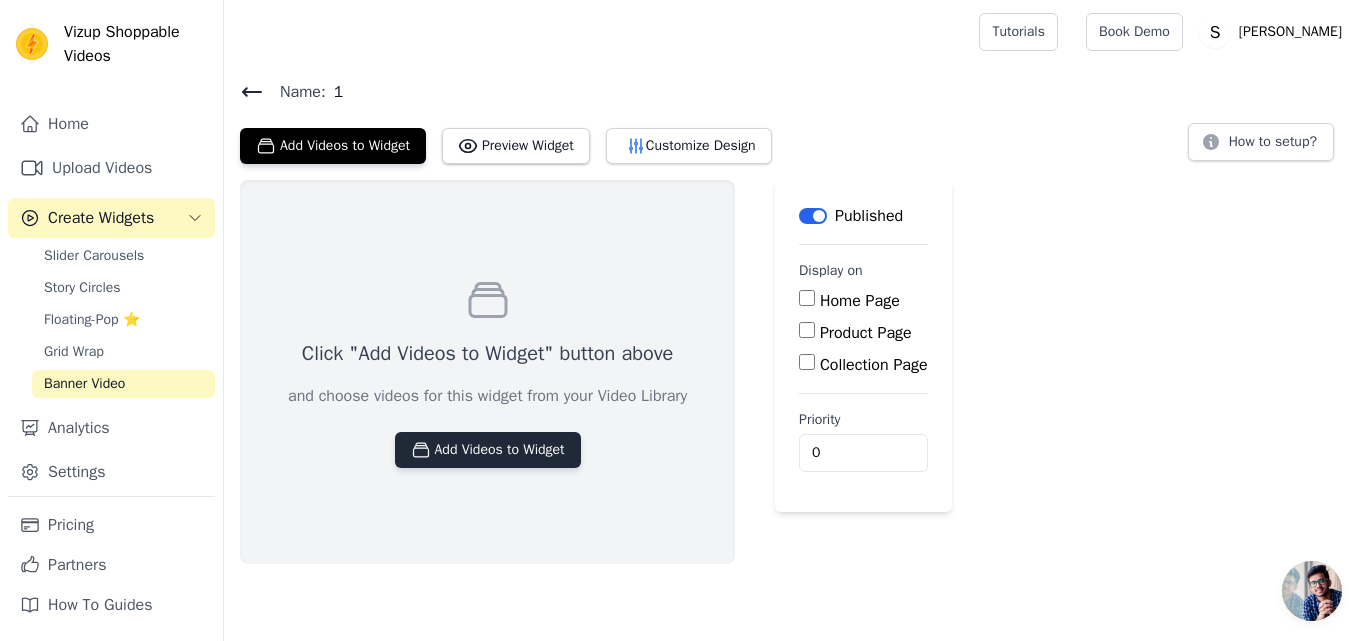 click on "Add Videos to Widget" at bounding box center (488, 450) 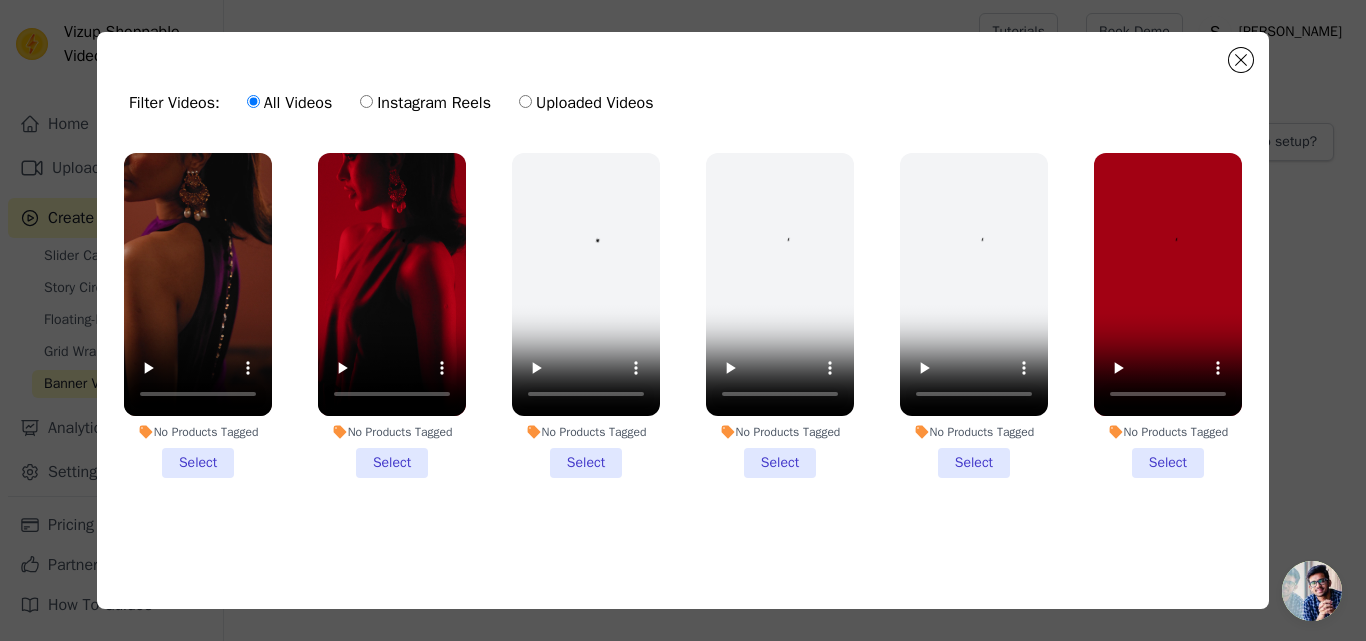 click on "No Products Tagged     Select" at bounding box center [198, 315] 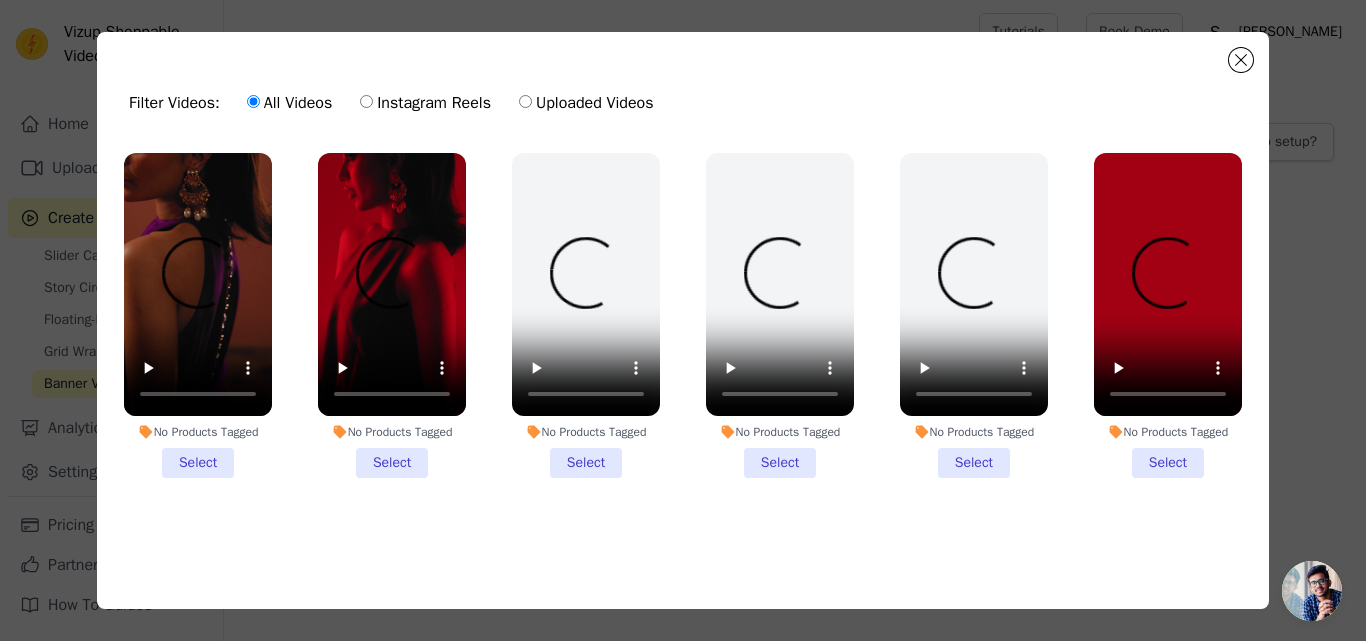click on "No Products Tagged     Select" at bounding box center (0, 0) 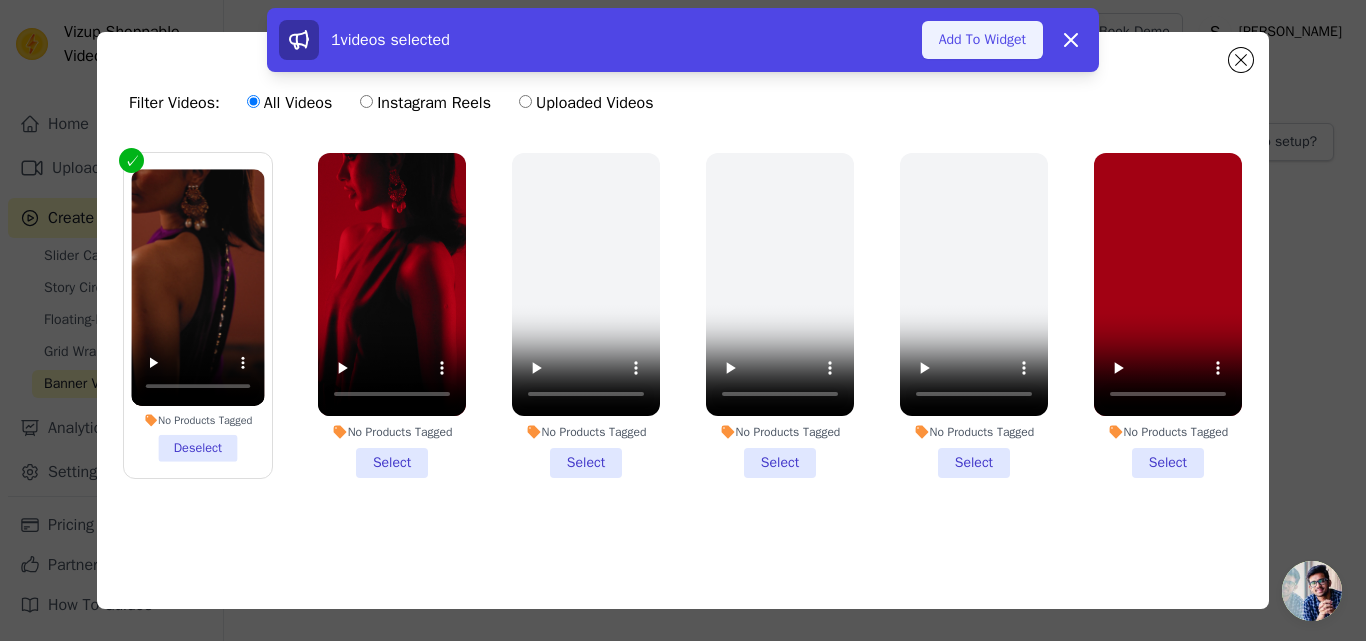 click on "Add To Widget" at bounding box center (982, 40) 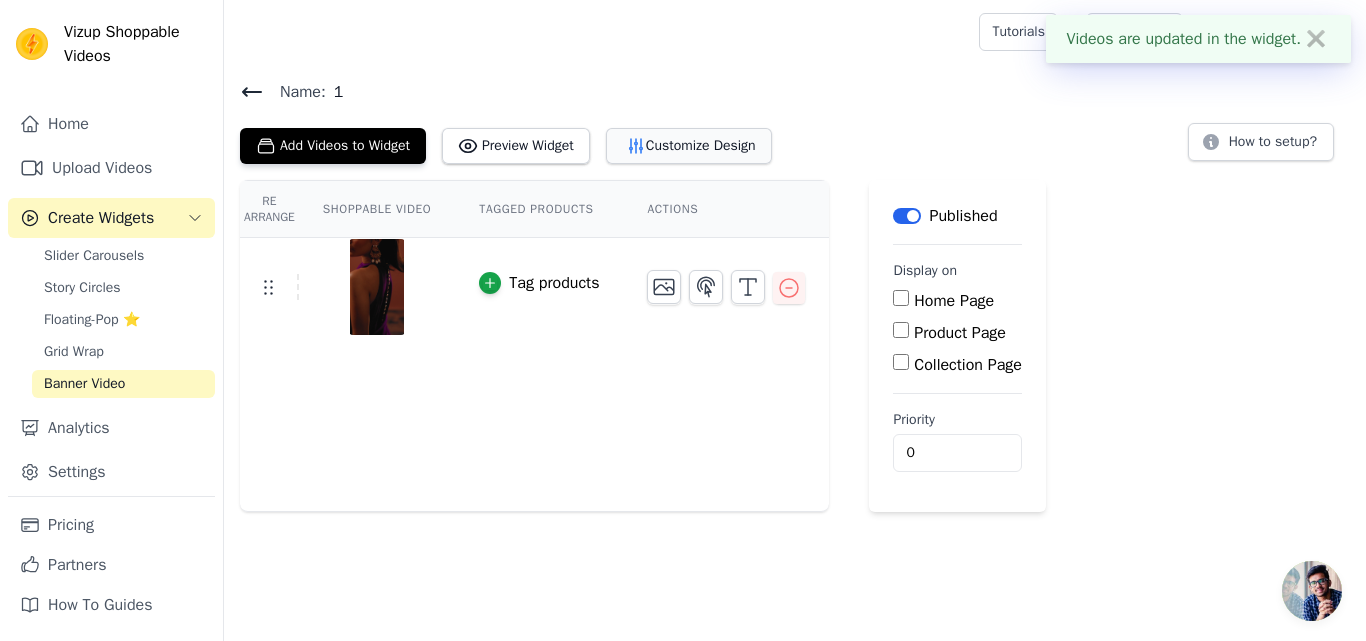 click on "Customize Design" at bounding box center (689, 146) 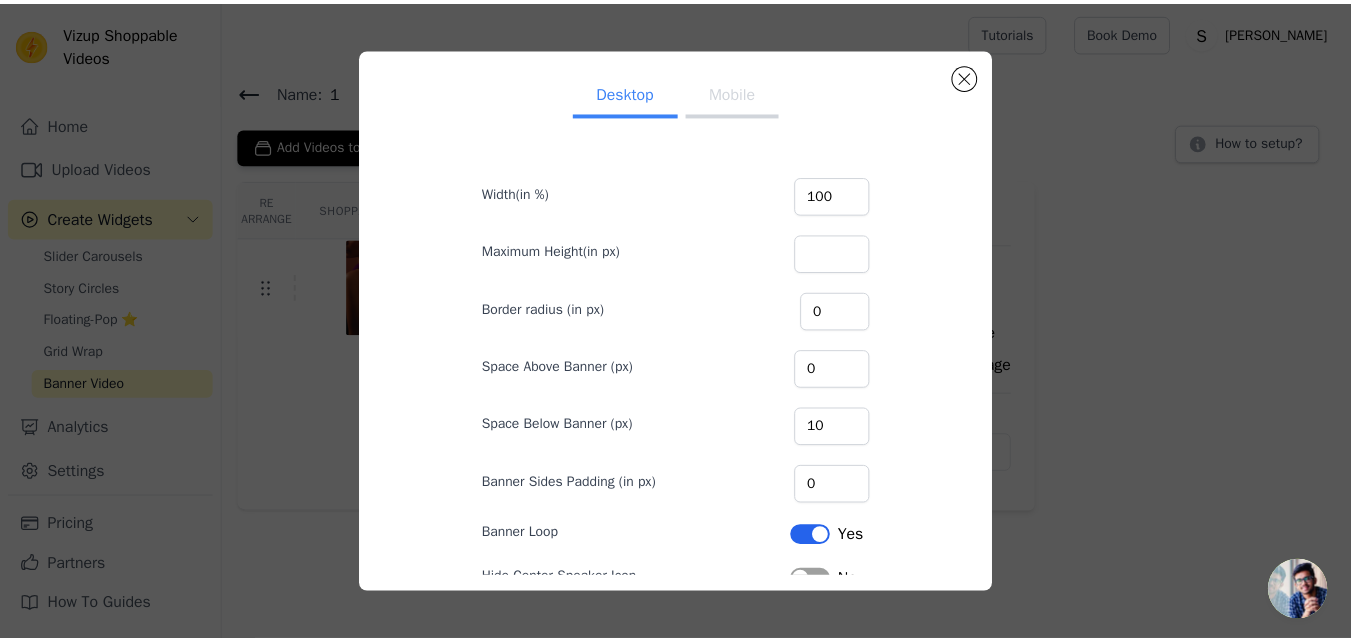scroll, scrollTop: 105, scrollLeft: 0, axis: vertical 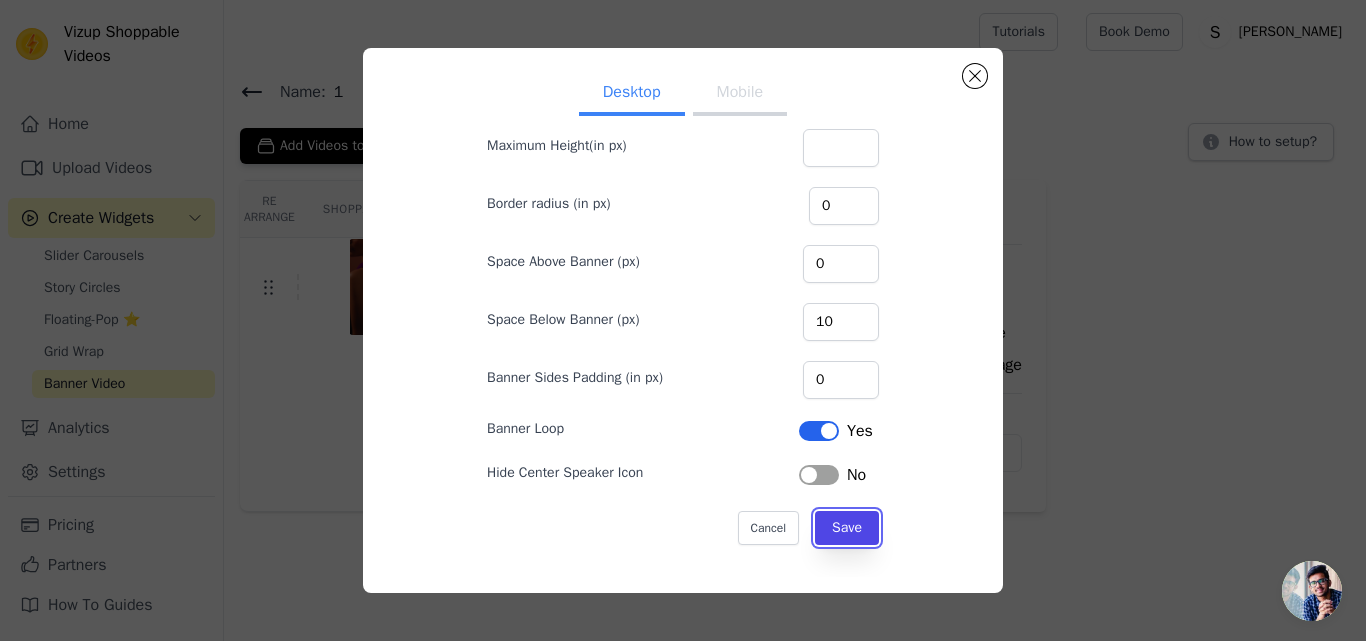 drag, startPoint x: 858, startPoint y: 517, endPoint x: 684, endPoint y: -87, distance: 628.5634 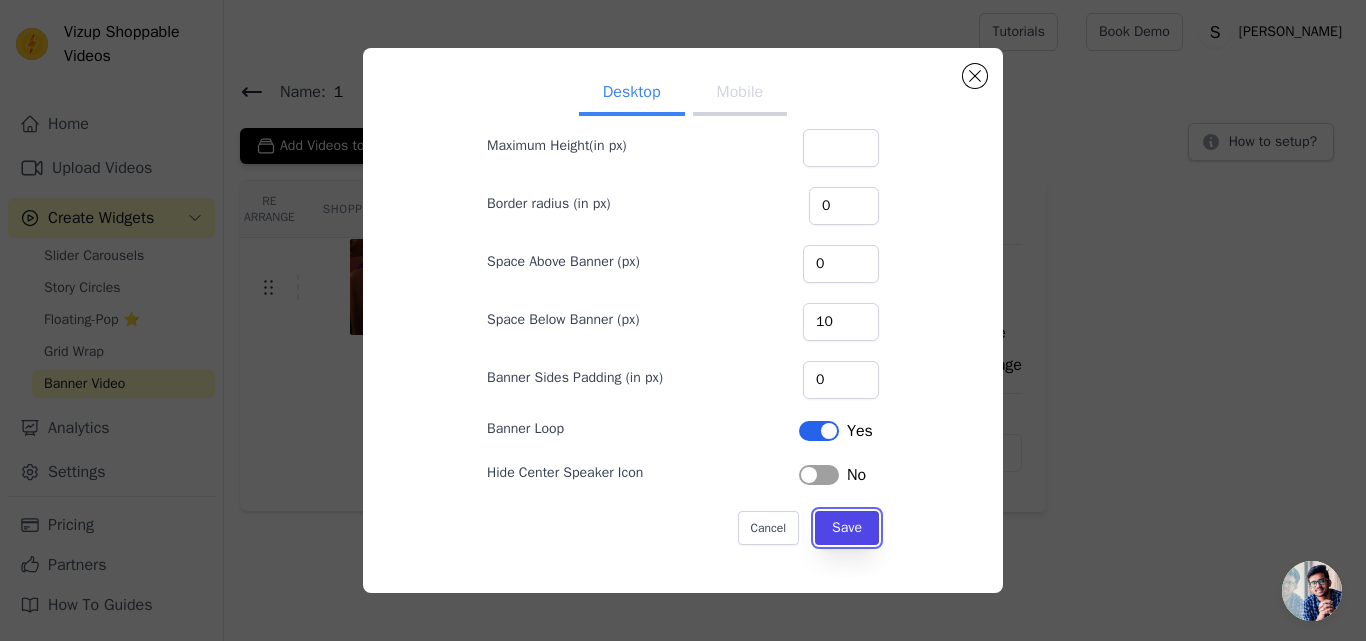 click on "Vizup Shoppable Videos
Home
Upload Videos       Create Widgets     Slider Carousels   Story Circles   Floating-Pop ⭐   Grid Wrap   Banner Video
Analytics
Settings
Pricing
Partners
How To Guides   Open sidebar       Tutorials     Book Demo   Open user menu" at bounding box center [683, 0] 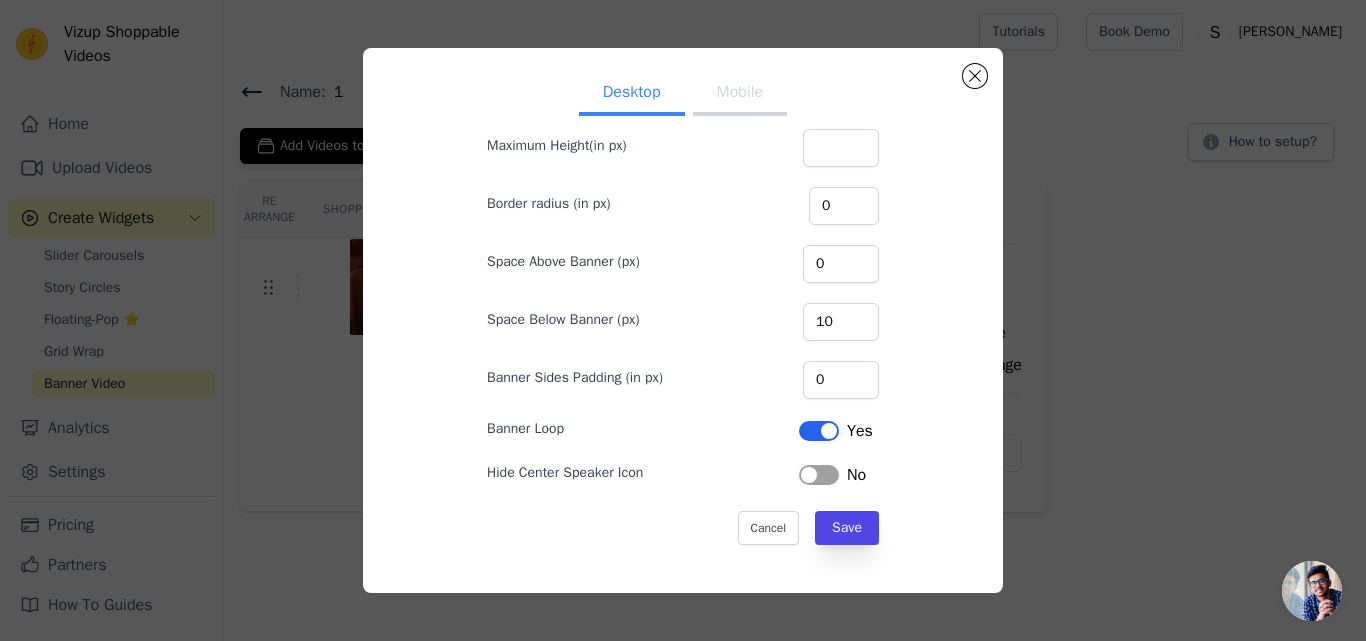 click on "Mobile" at bounding box center [740, 94] 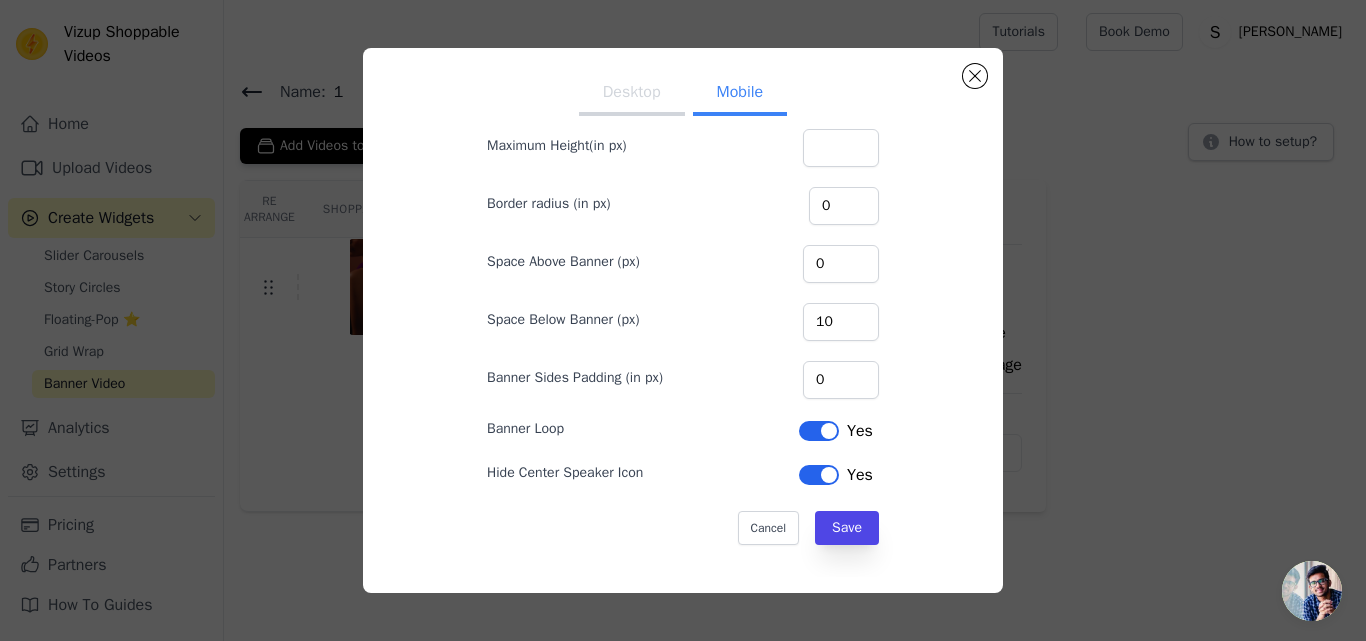 click on "Desktop" at bounding box center (632, 94) 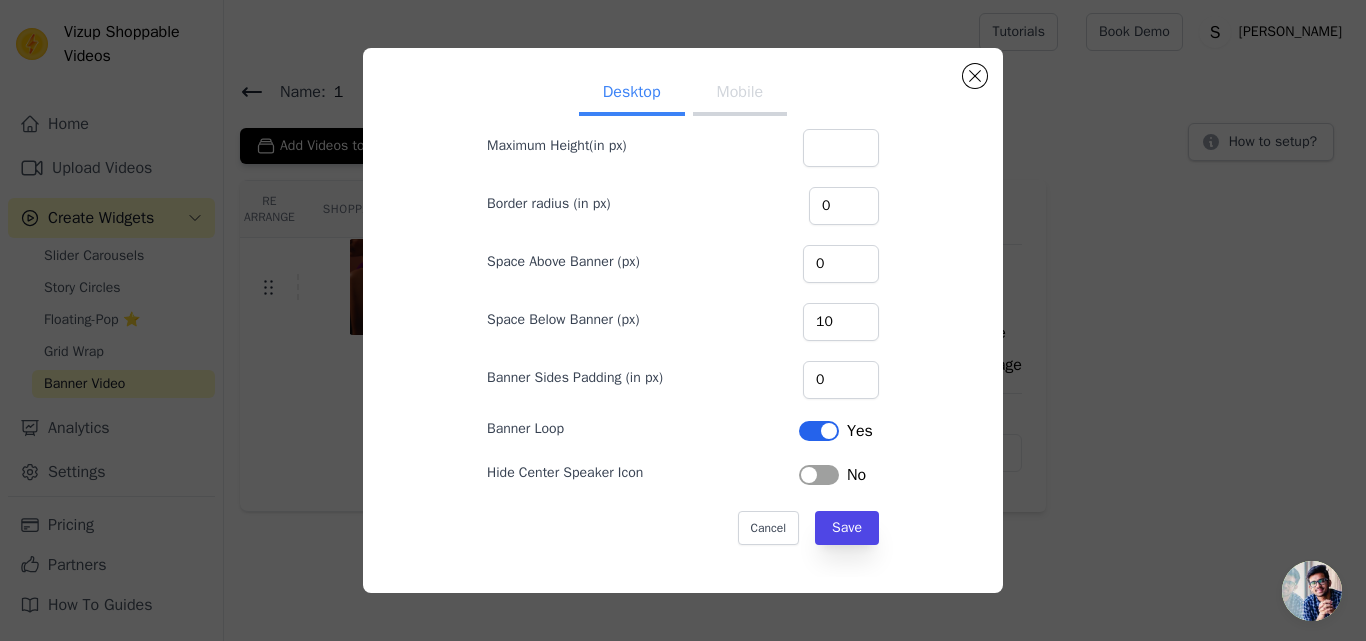 click on "Label" at bounding box center (819, 475) 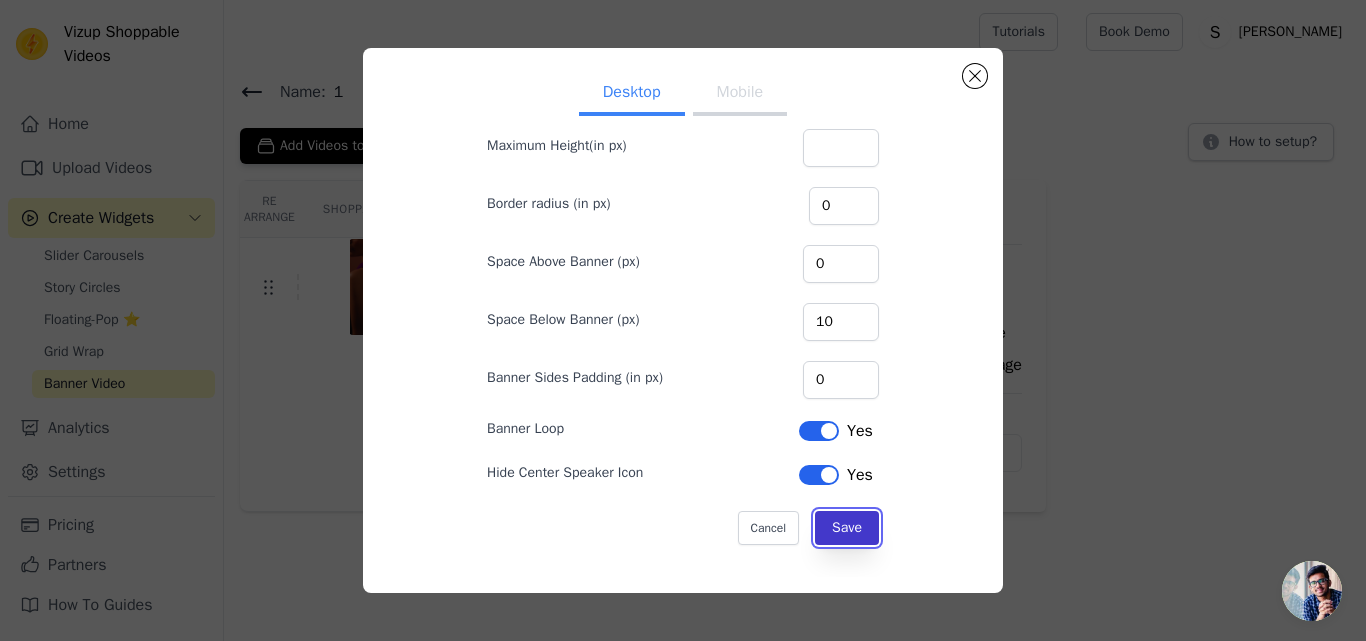 click on "Save" at bounding box center (847, 528) 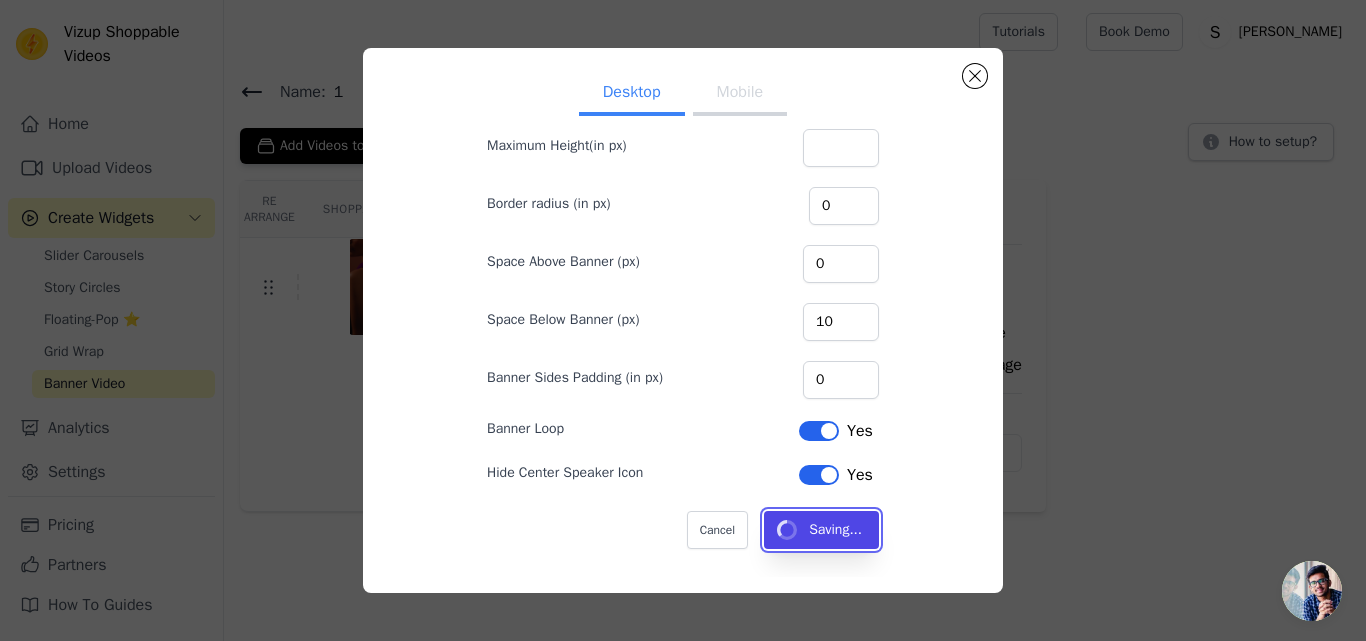 type 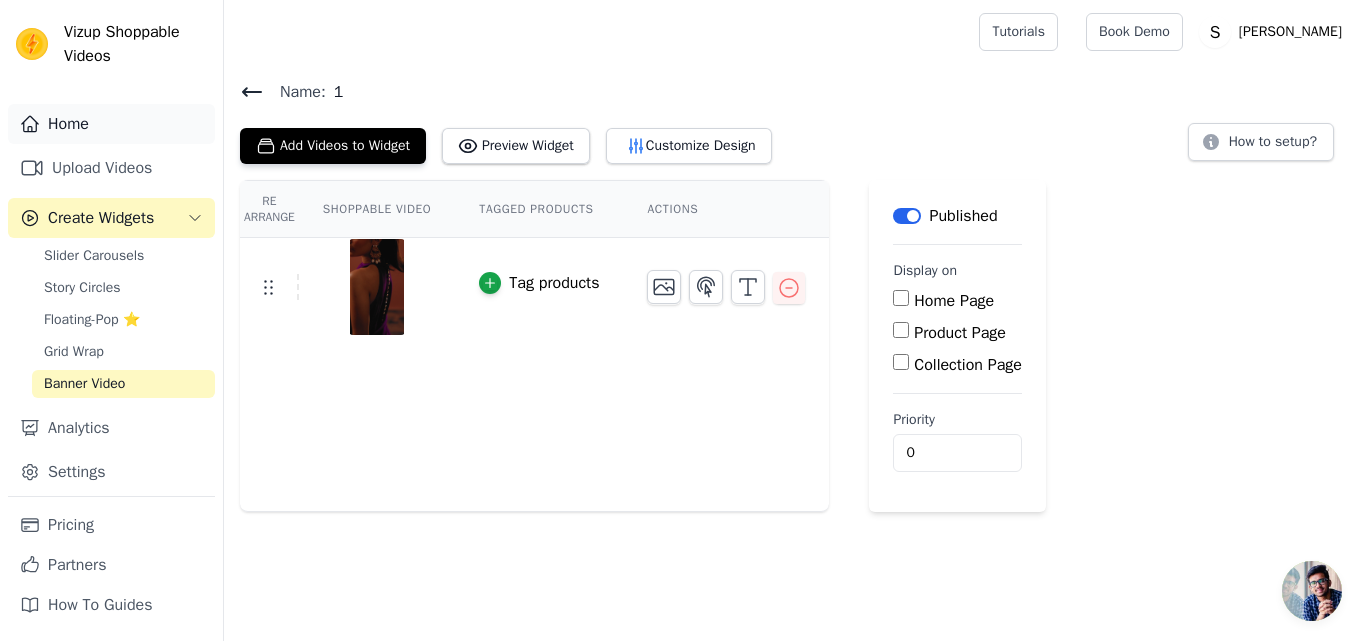 click on "Home" at bounding box center [111, 124] 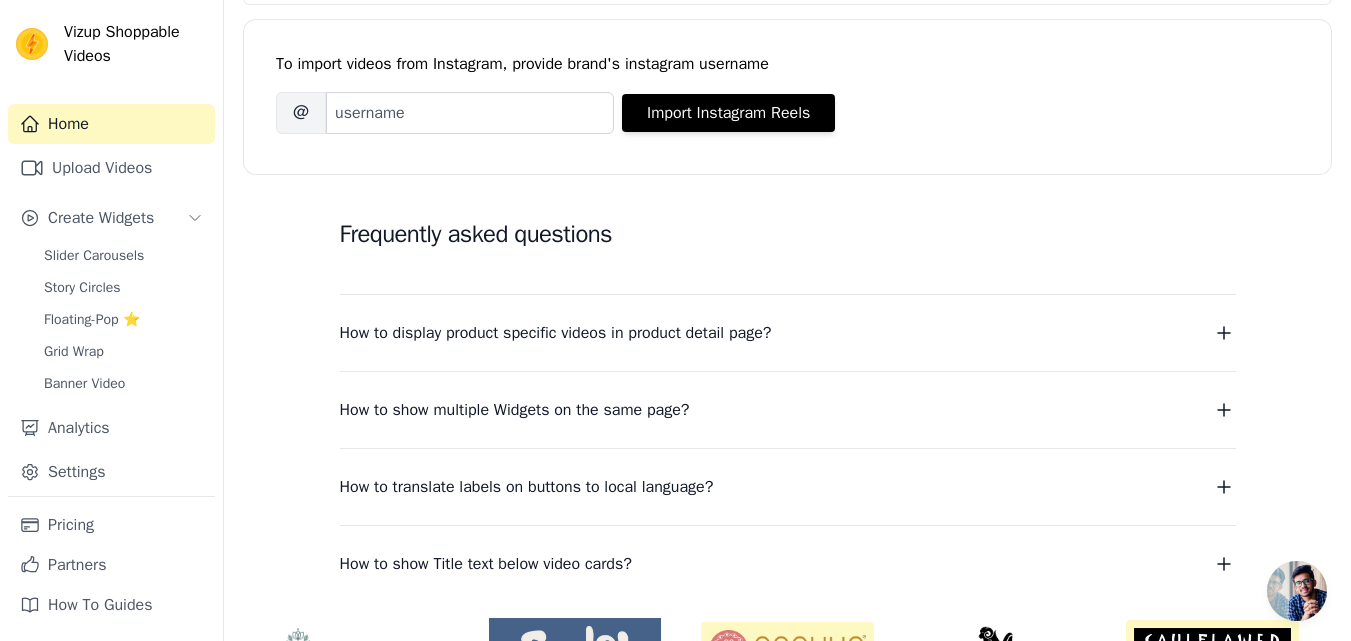 scroll, scrollTop: 400, scrollLeft: 0, axis: vertical 